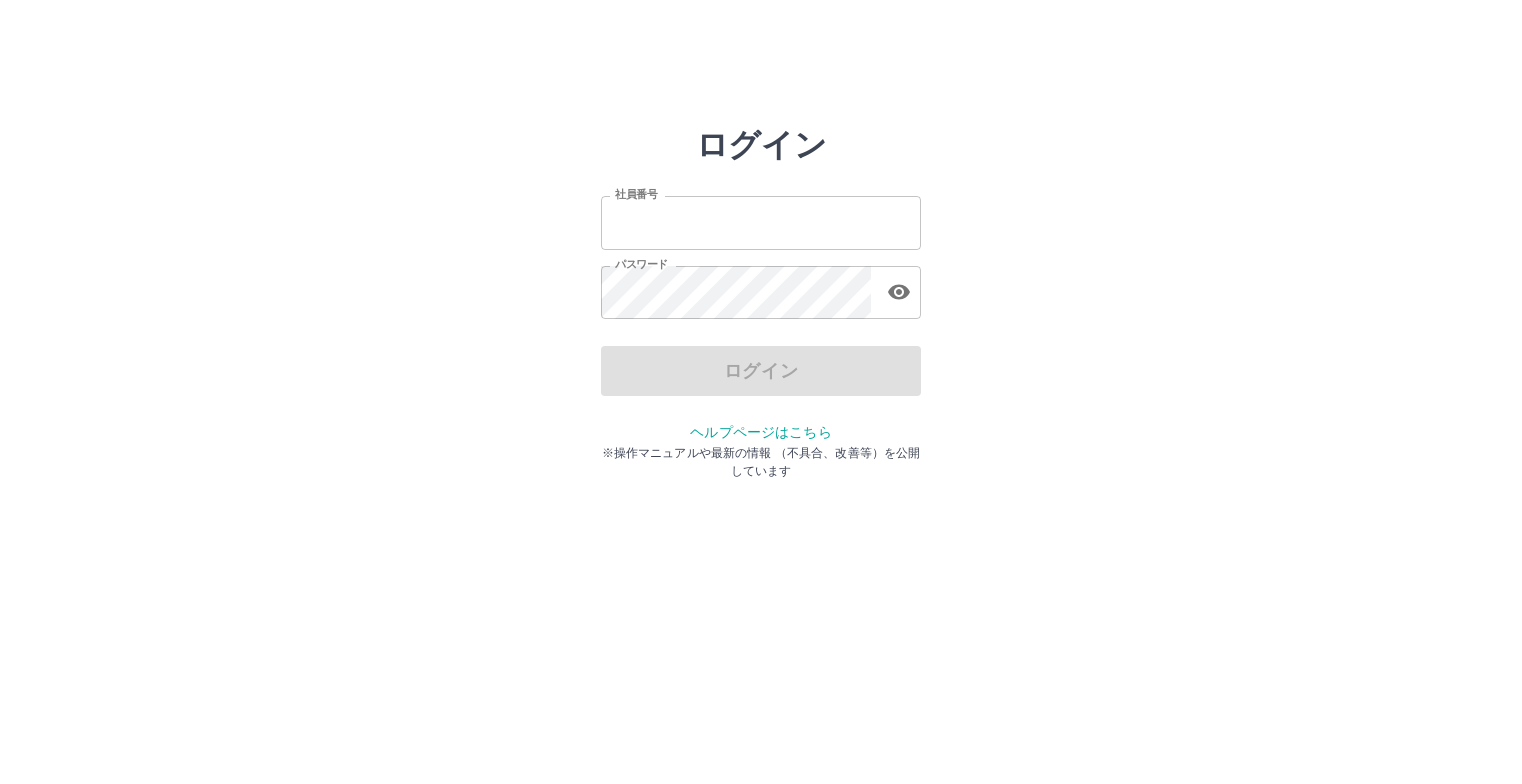 scroll, scrollTop: 0, scrollLeft: 0, axis: both 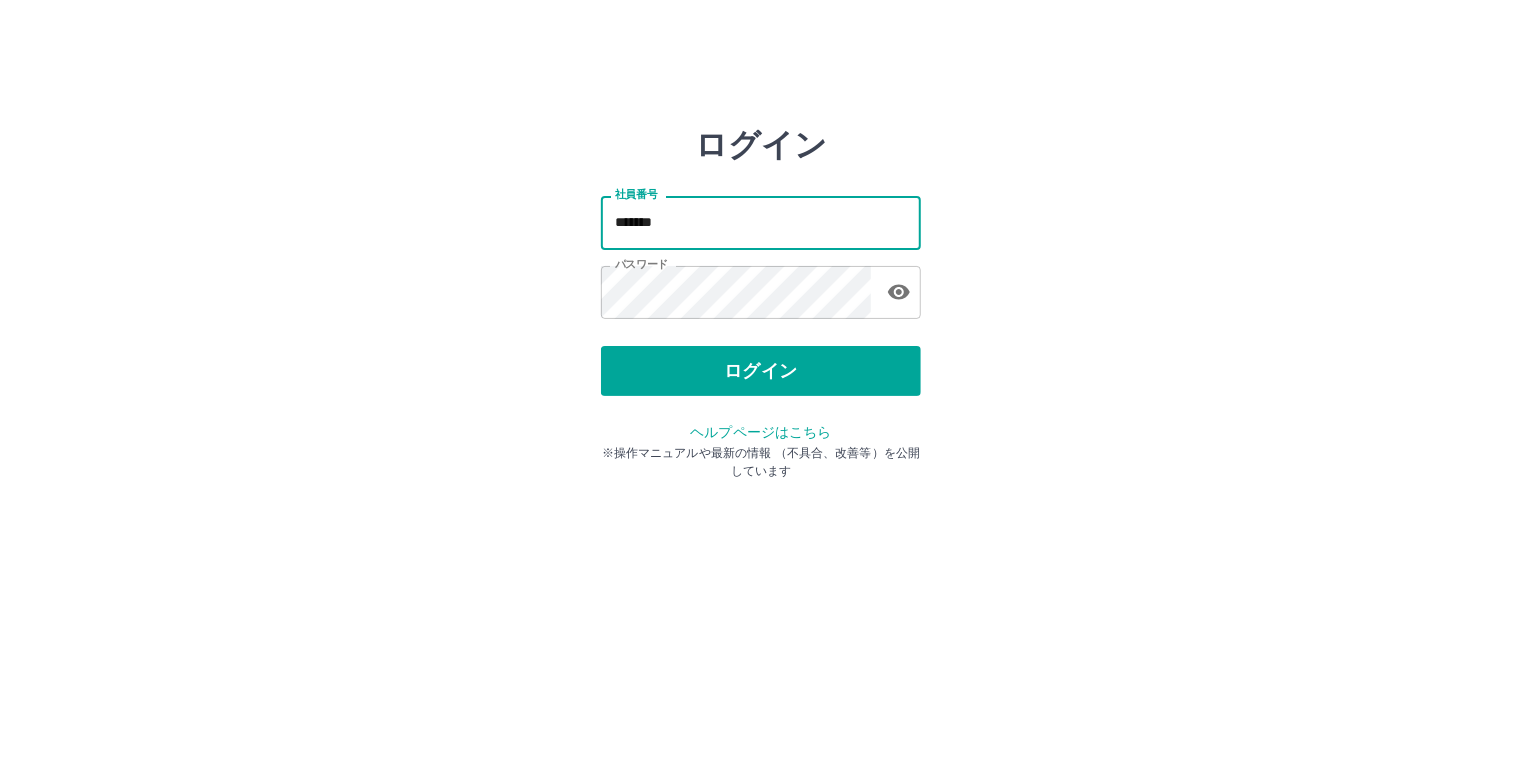 type on "*******" 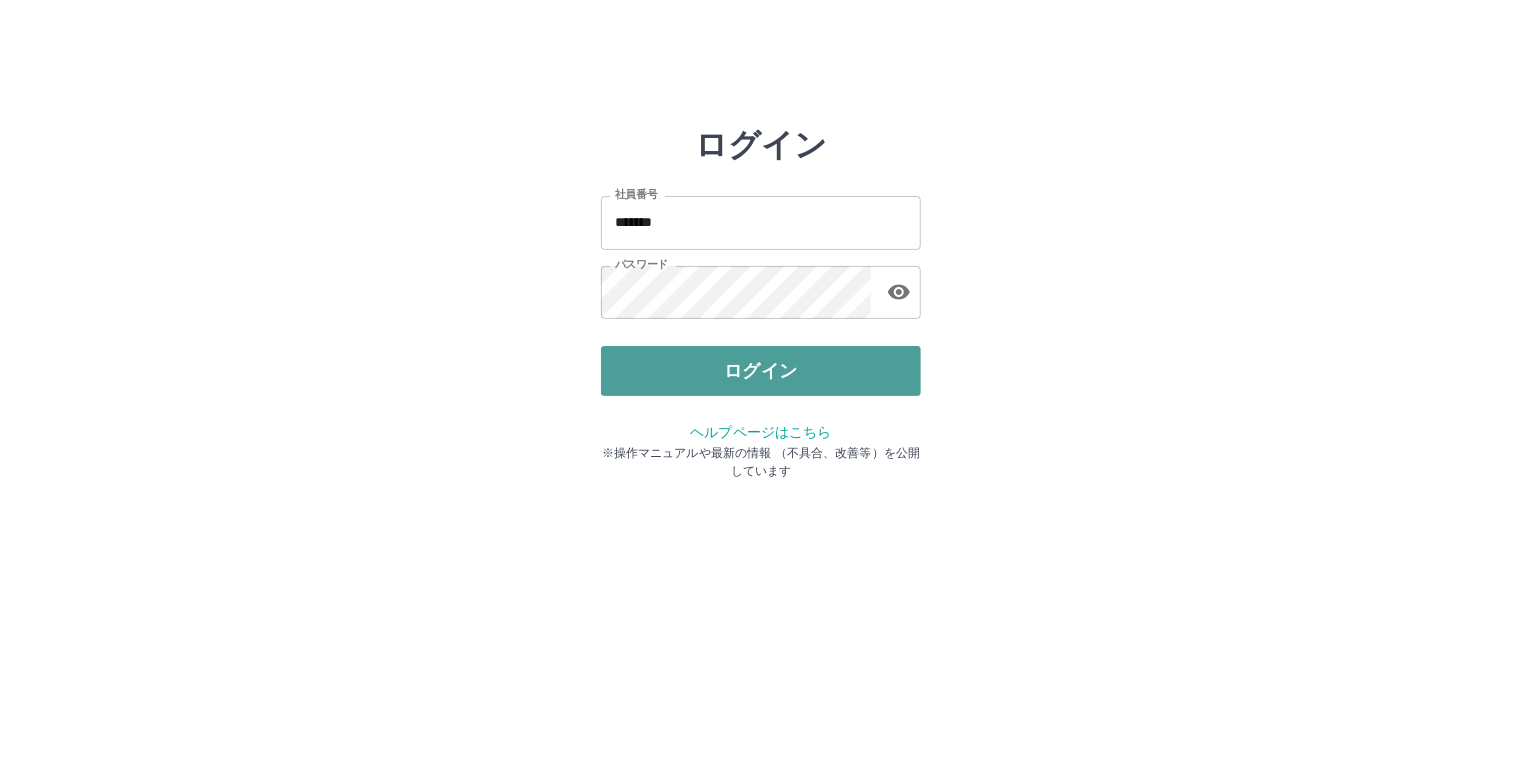 click on "ログイン" at bounding box center (761, 371) 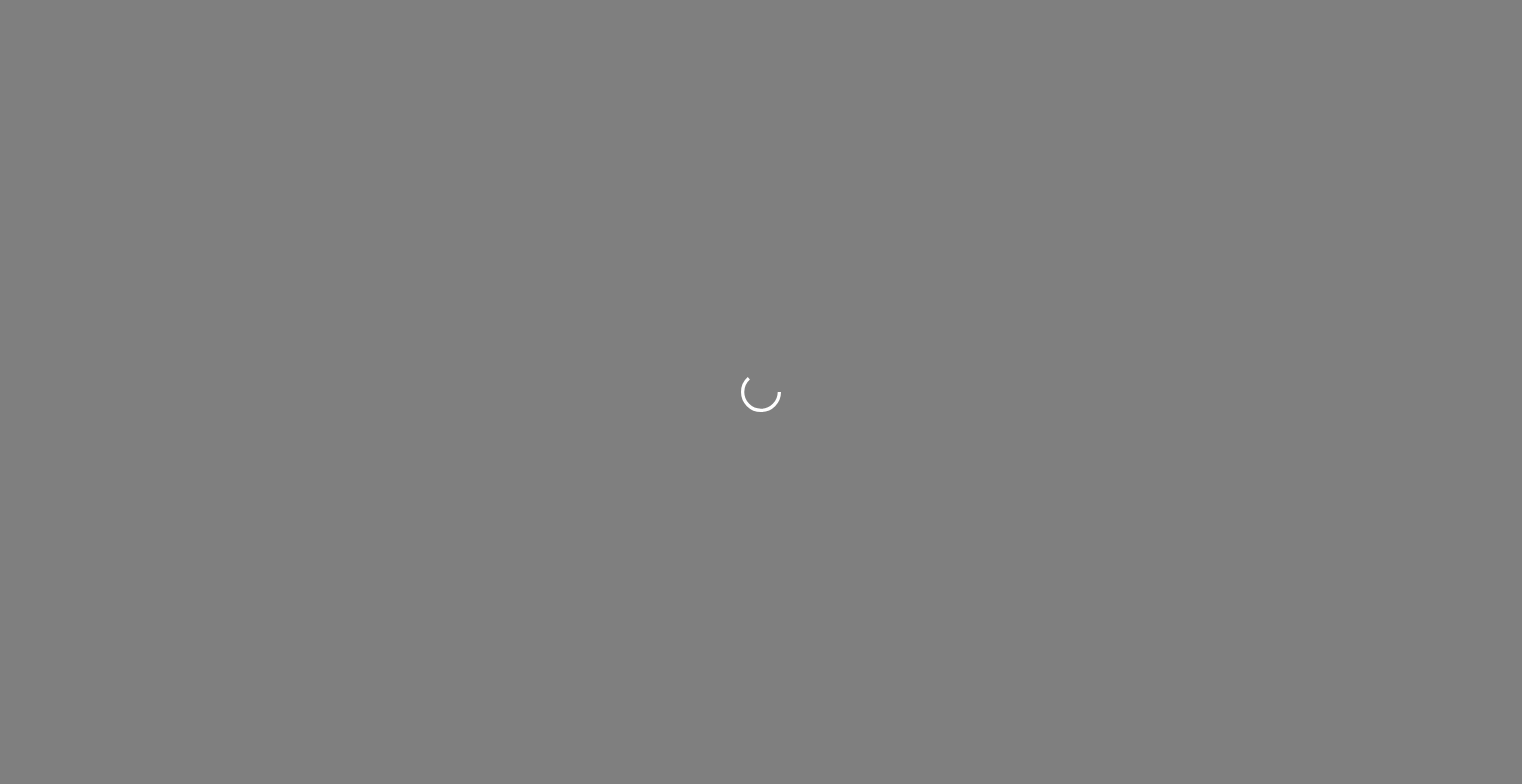 scroll, scrollTop: 0, scrollLeft: 0, axis: both 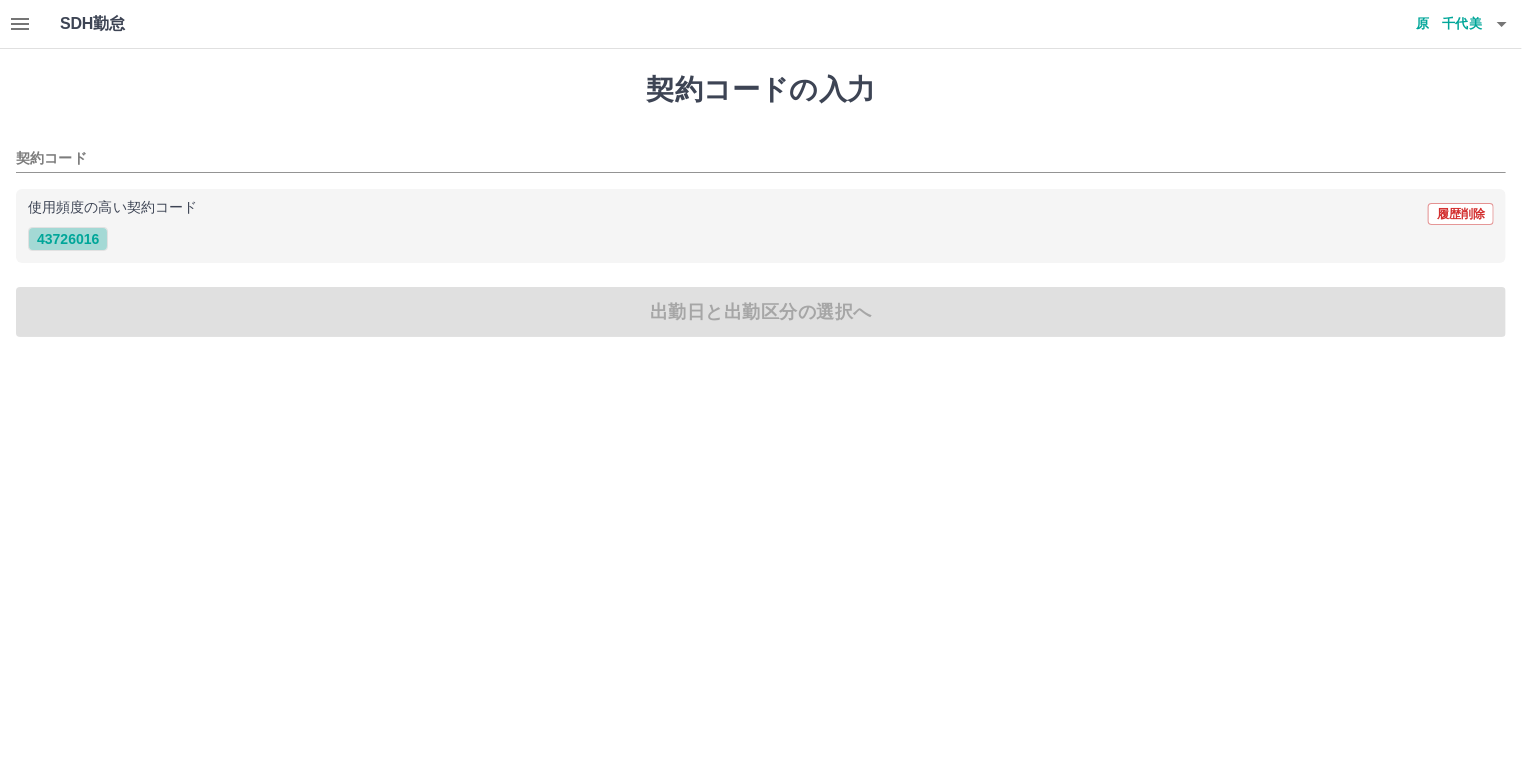 click on "43726016" at bounding box center (68, 239) 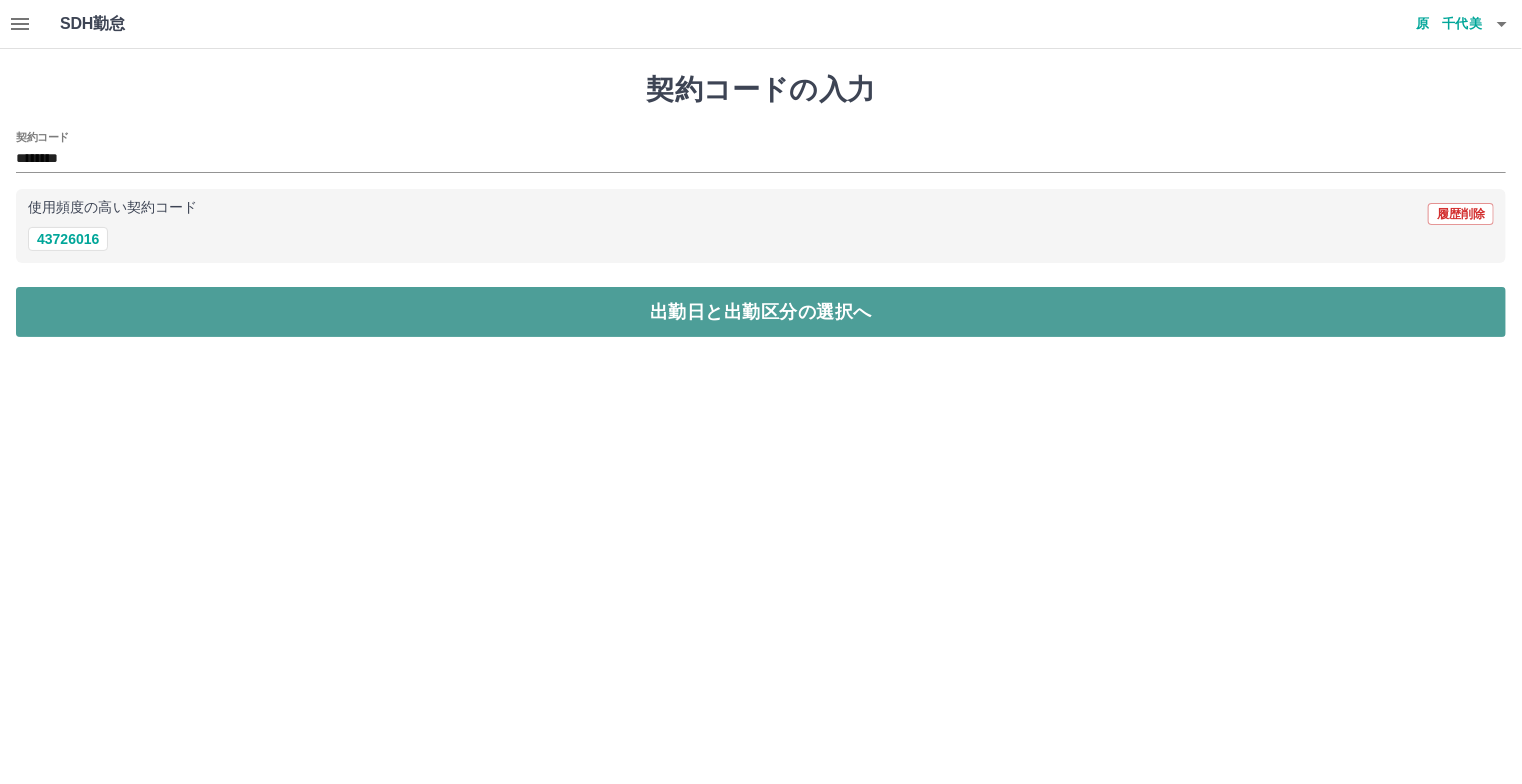 click on "出勤日と出勤区分の選択へ" at bounding box center [761, 312] 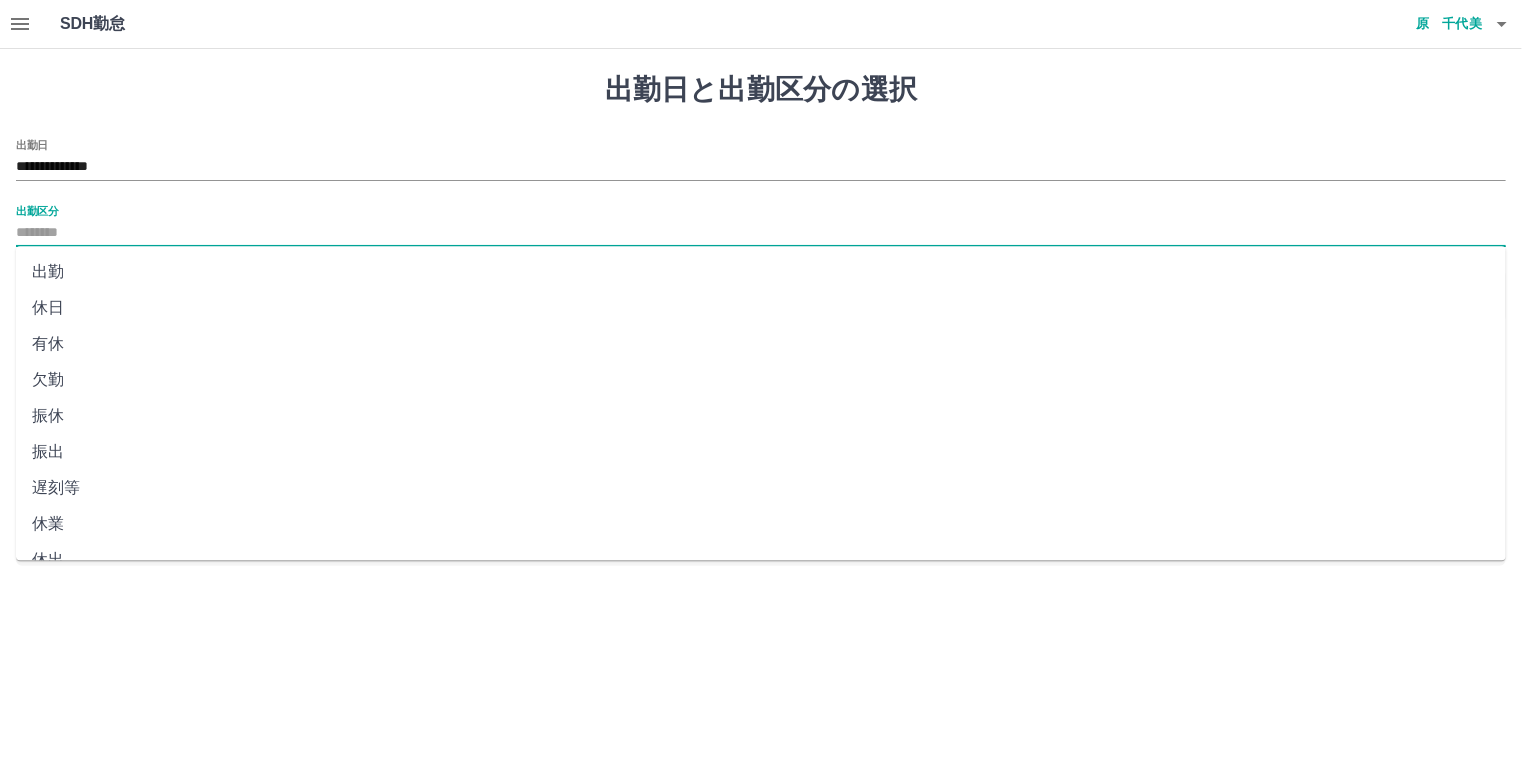click on "出勤区分" at bounding box center (761, 233) 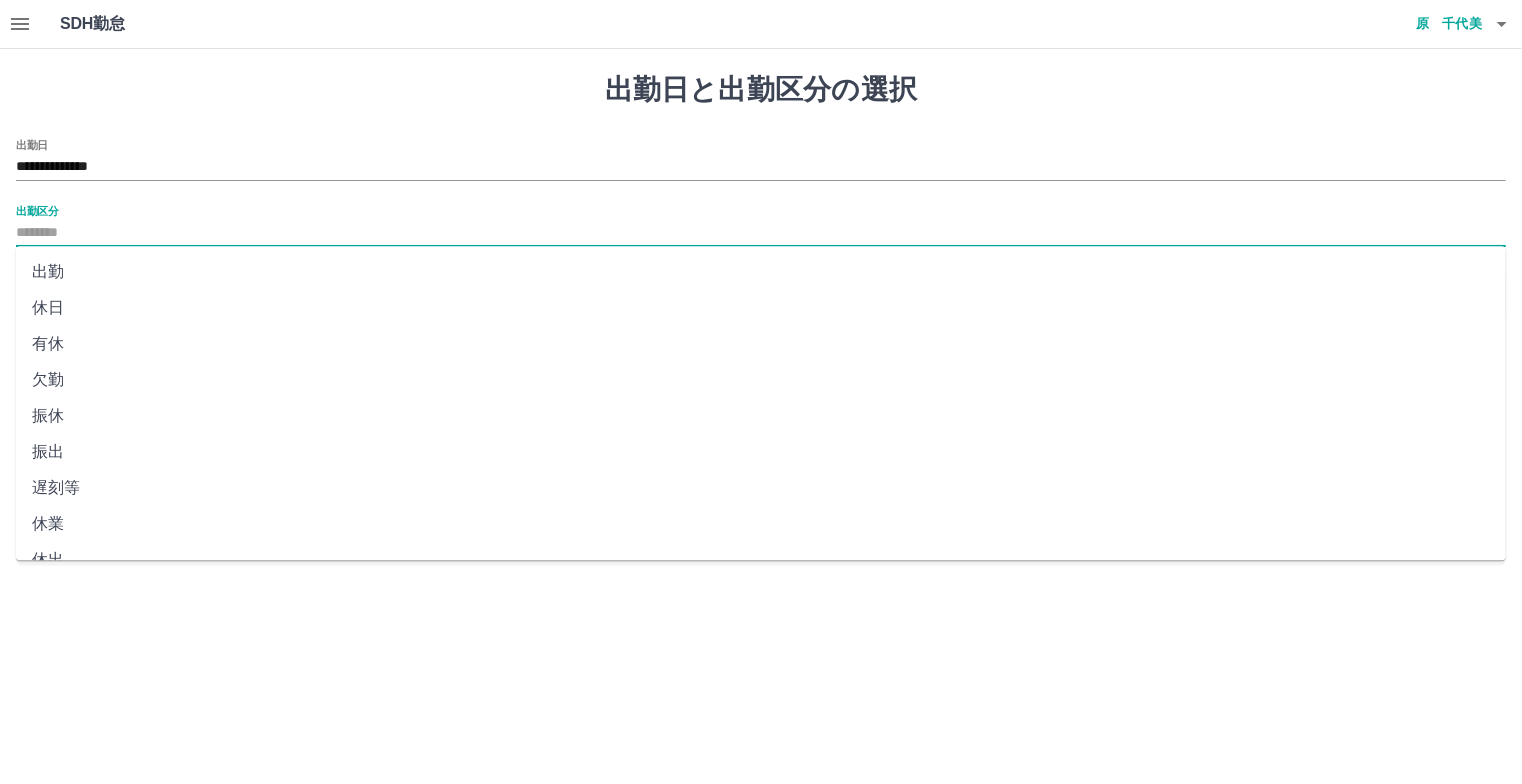 click on "出勤" at bounding box center [761, 272] 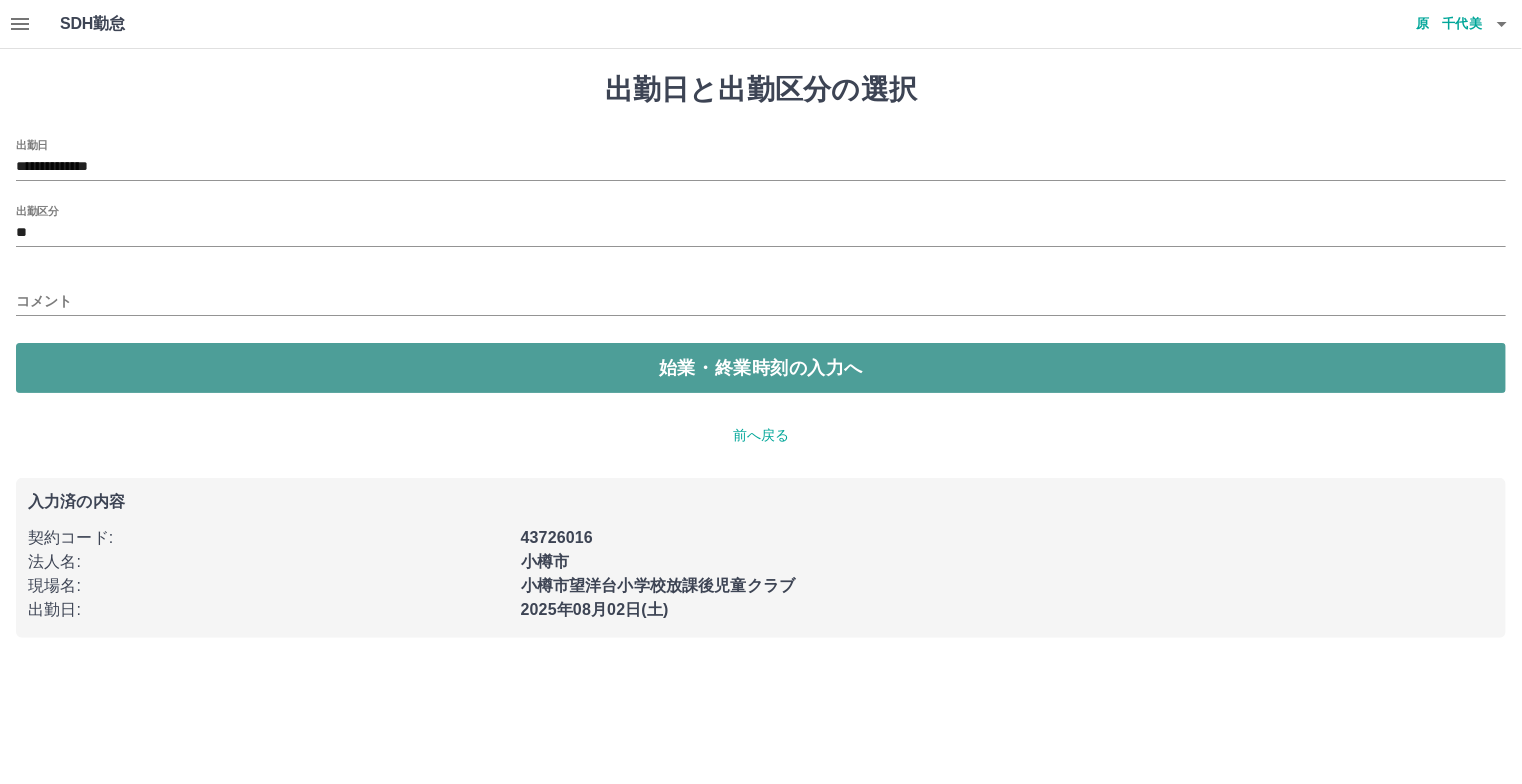 click on "始業・終業時刻の入力へ" at bounding box center [761, 368] 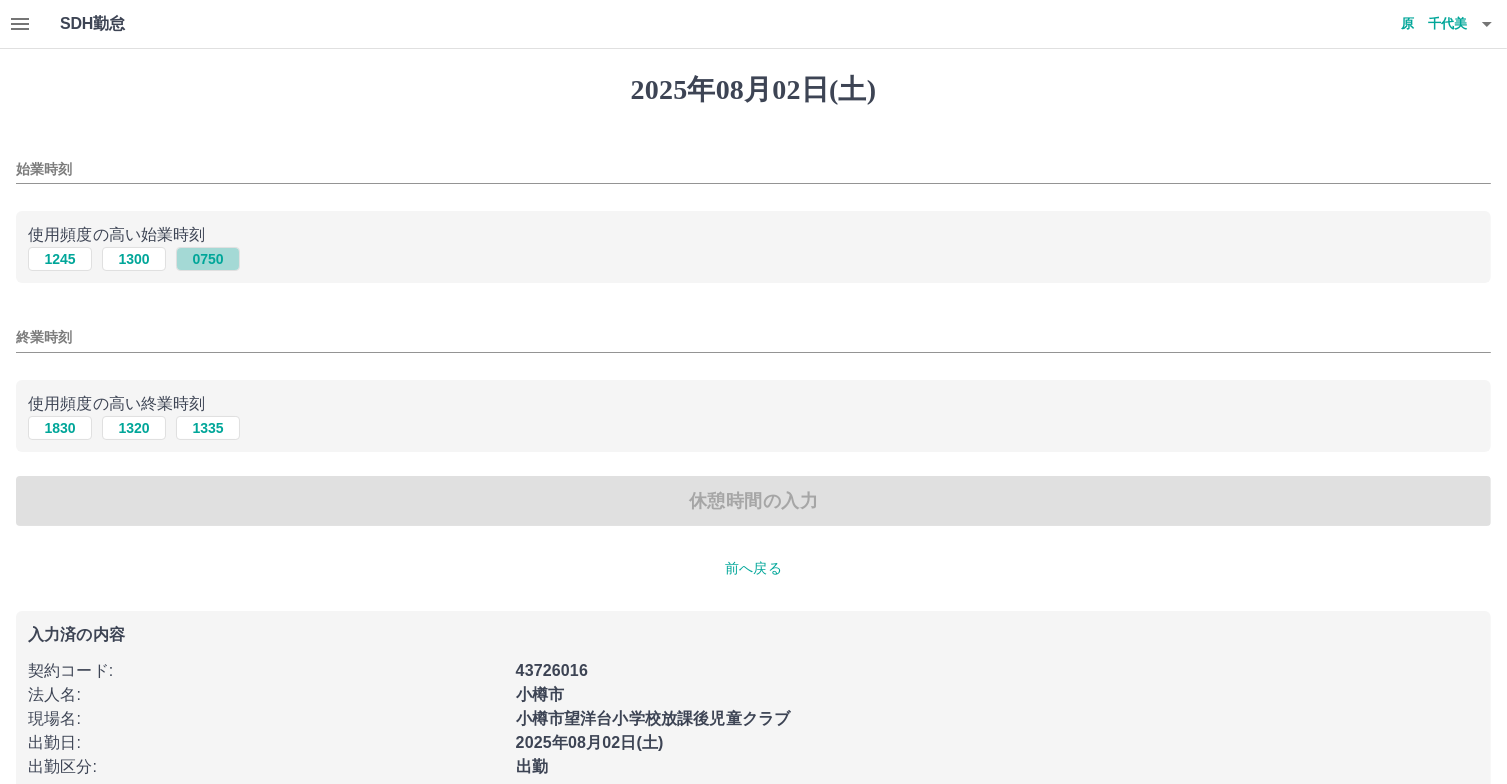 click on "0750" at bounding box center [208, 259] 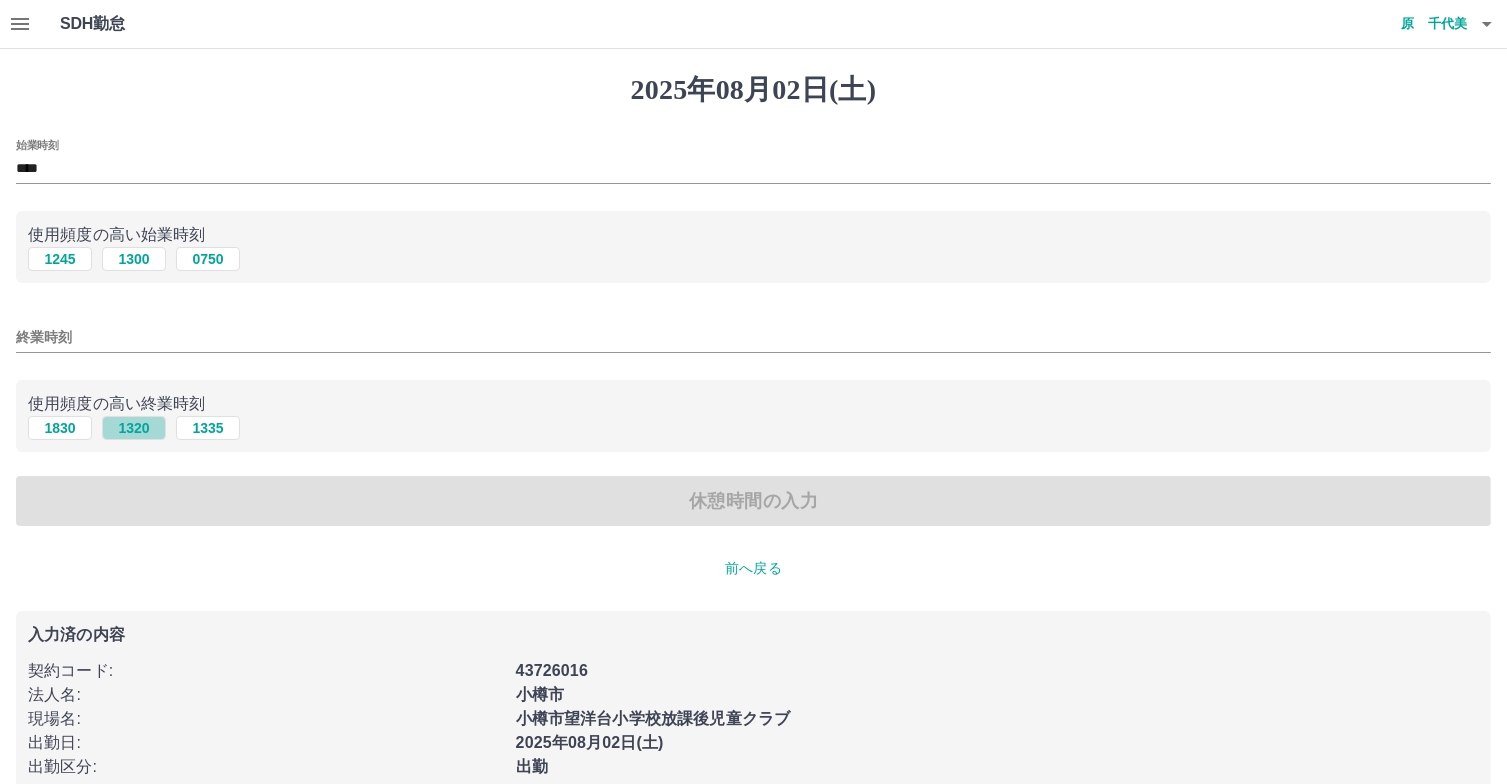 click on "1320" at bounding box center (134, 428) 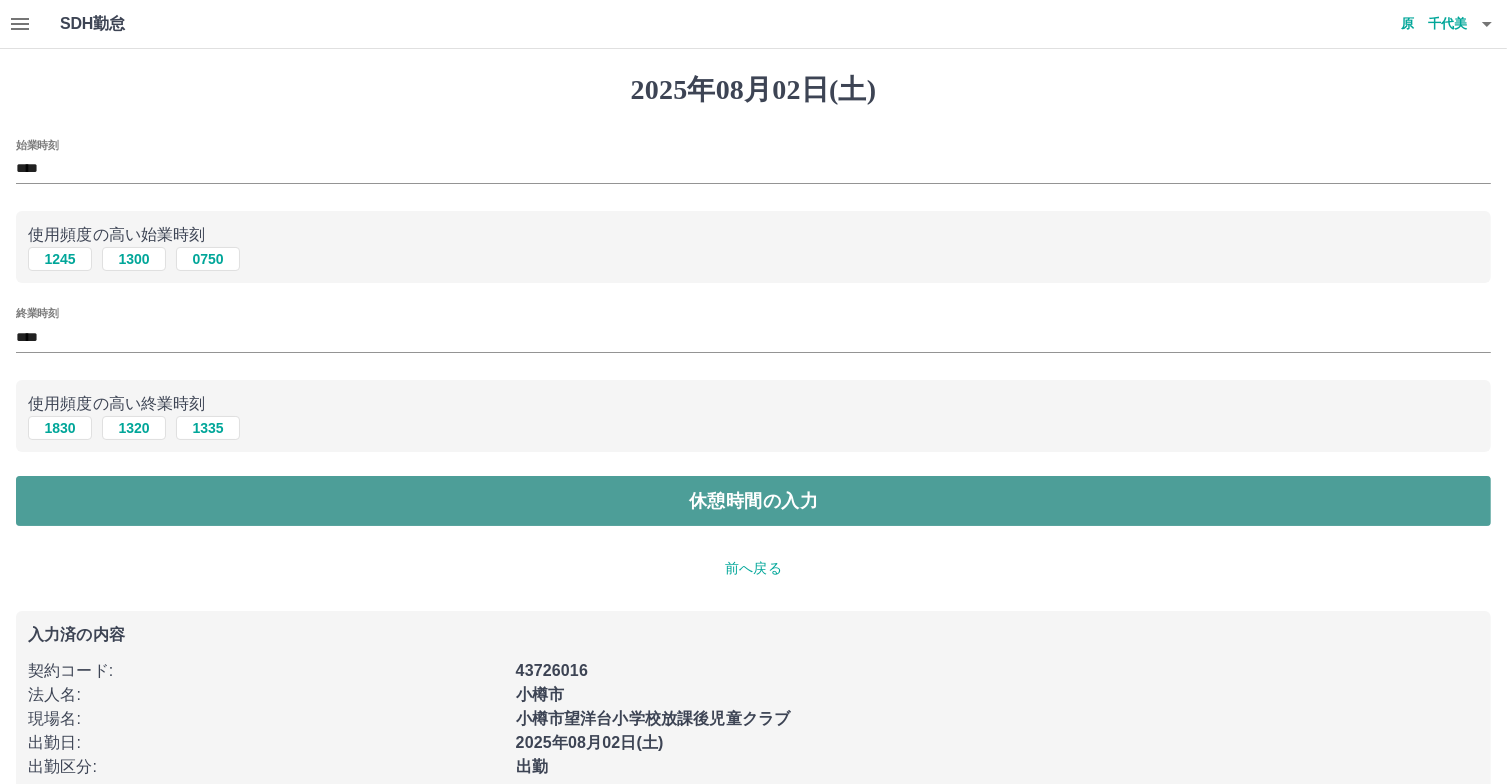 click on "休憩時間の入力" at bounding box center (753, 501) 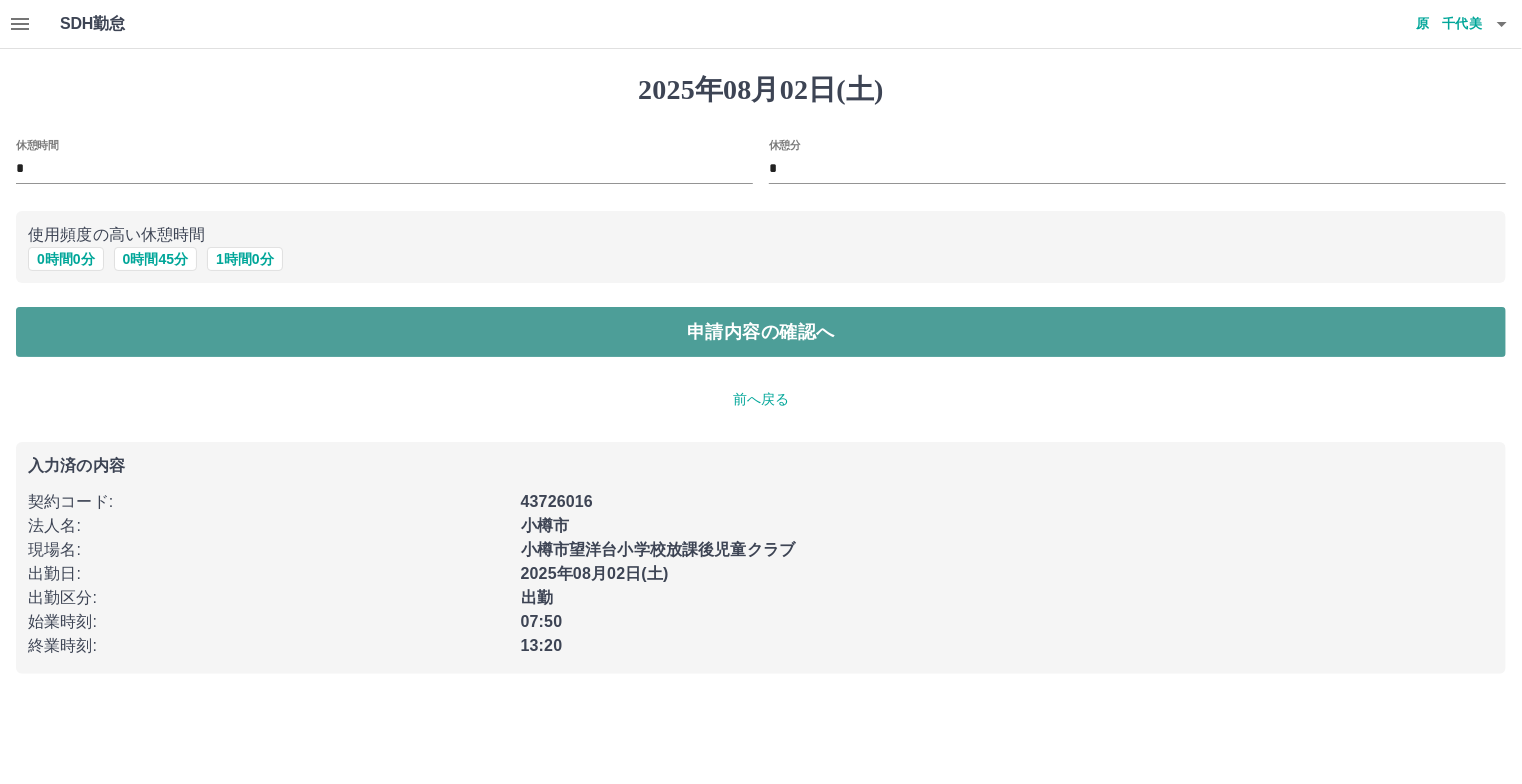 click on "申請内容の確認へ" at bounding box center [761, 332] 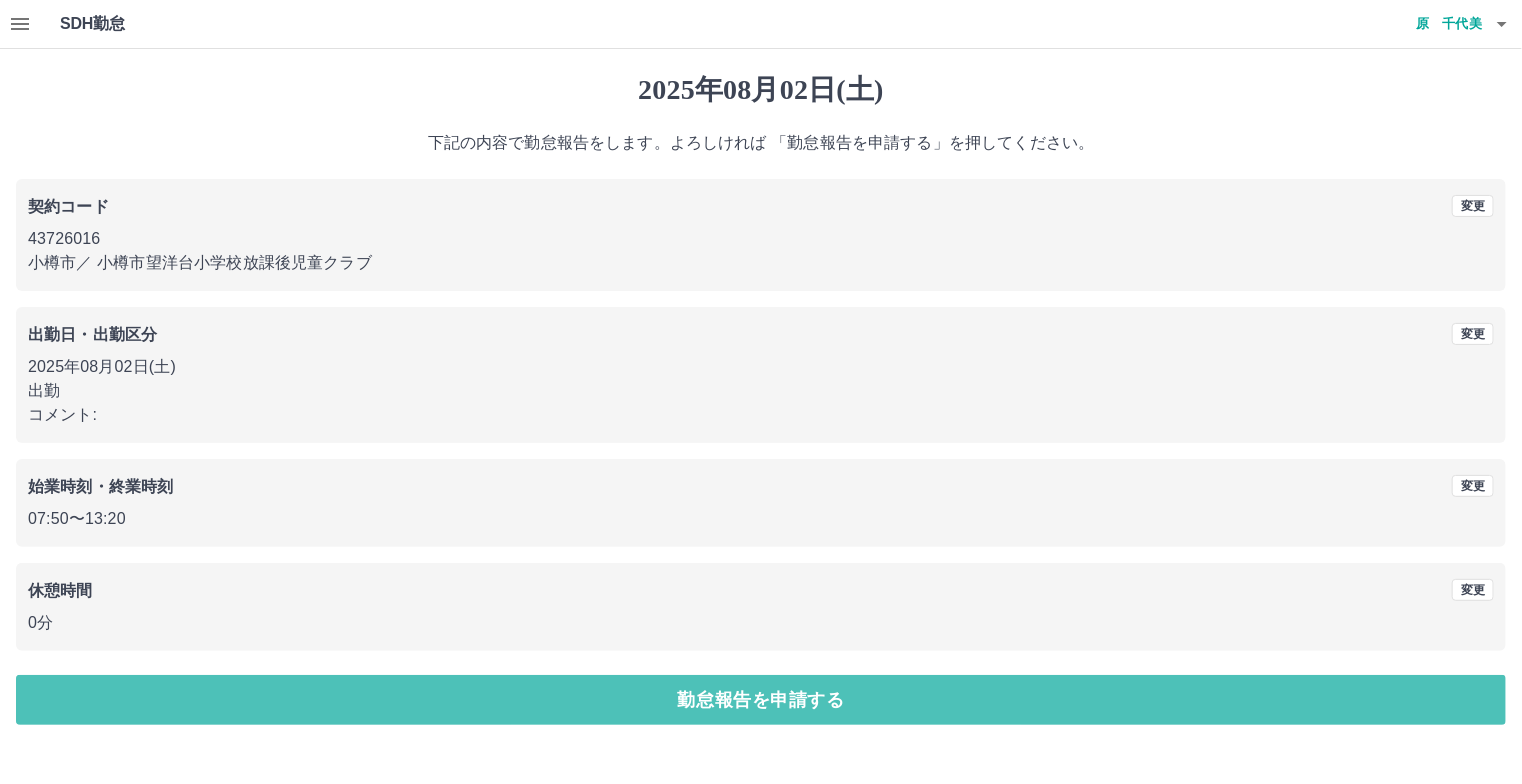 click on "勤怠報告を申請する" at bounding box center (761, 700) 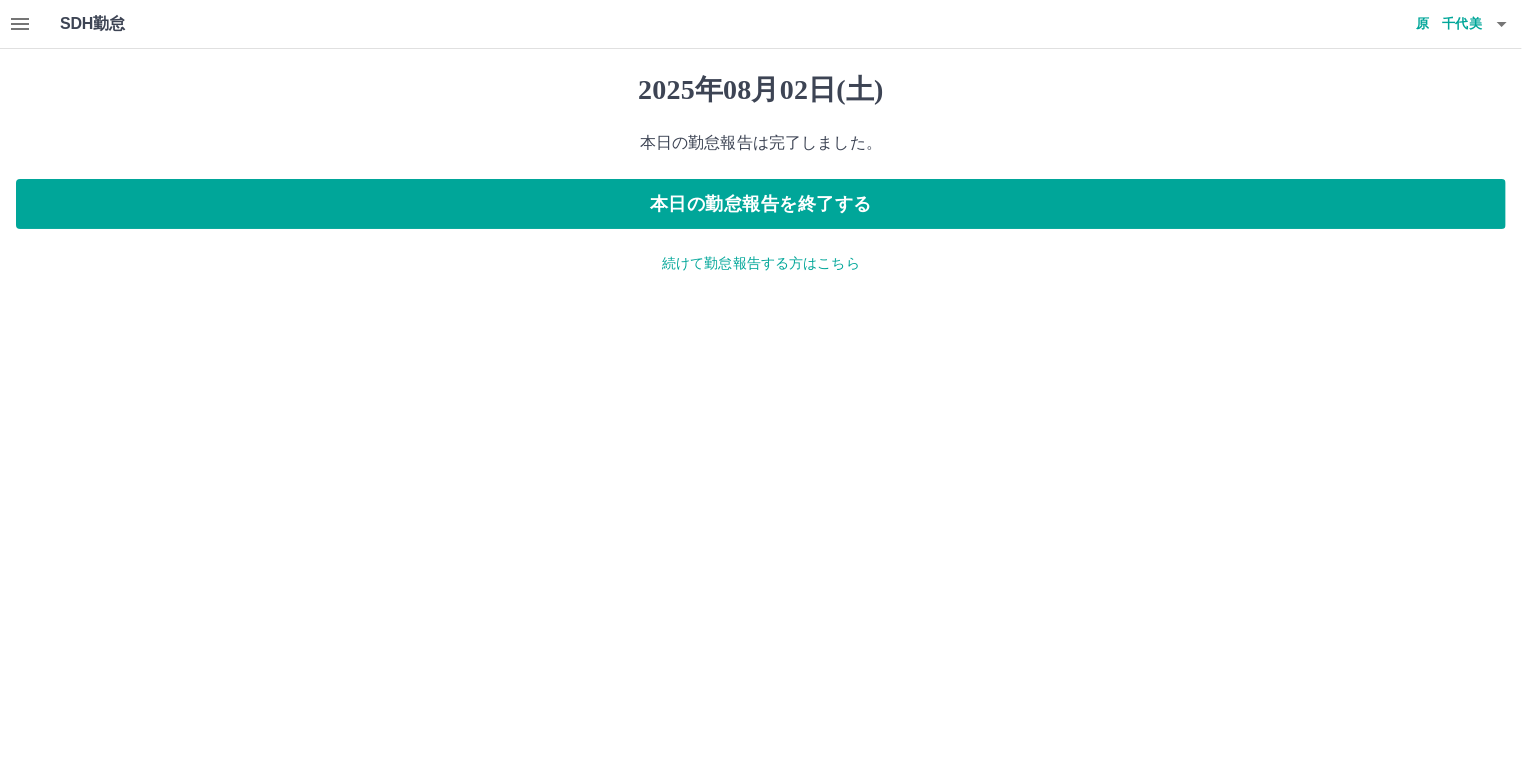 click on "続けて勤怠報告する方はこちら" at bounding box center (761, 263) 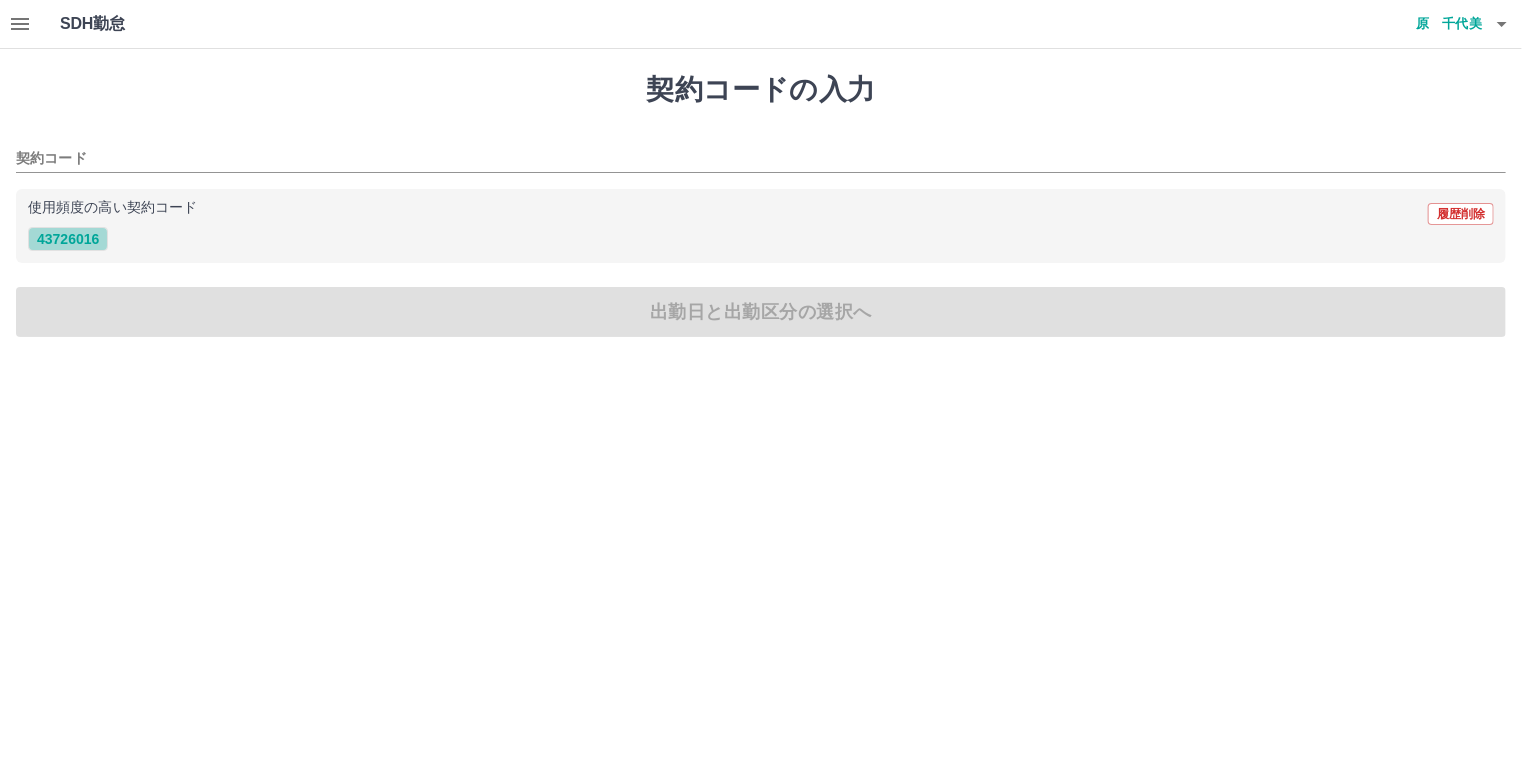 click on "43726016" at bounding box center (68, 239) 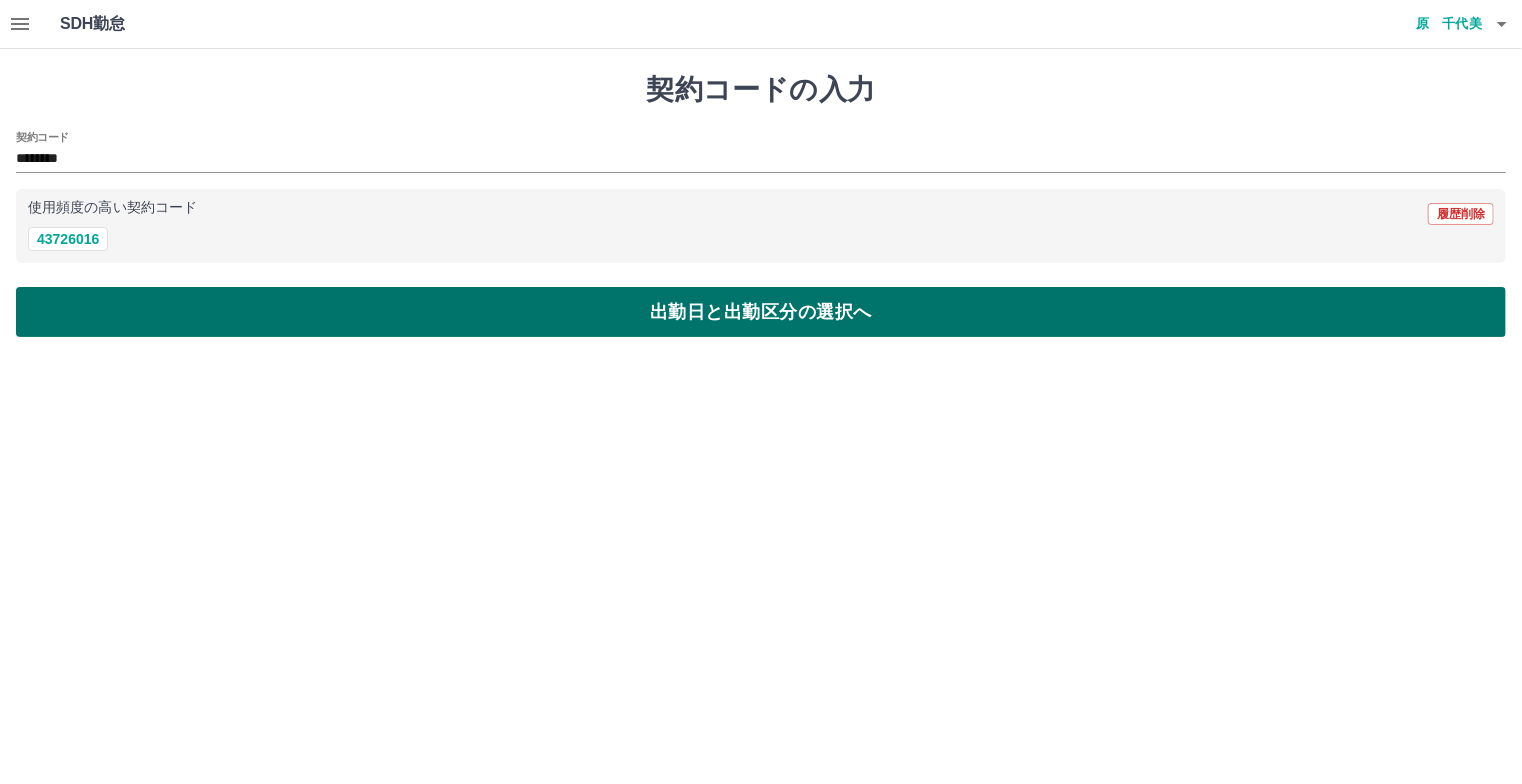 click on "出勤日と出勤区分の選択へ" at bounding box center [761, 312] 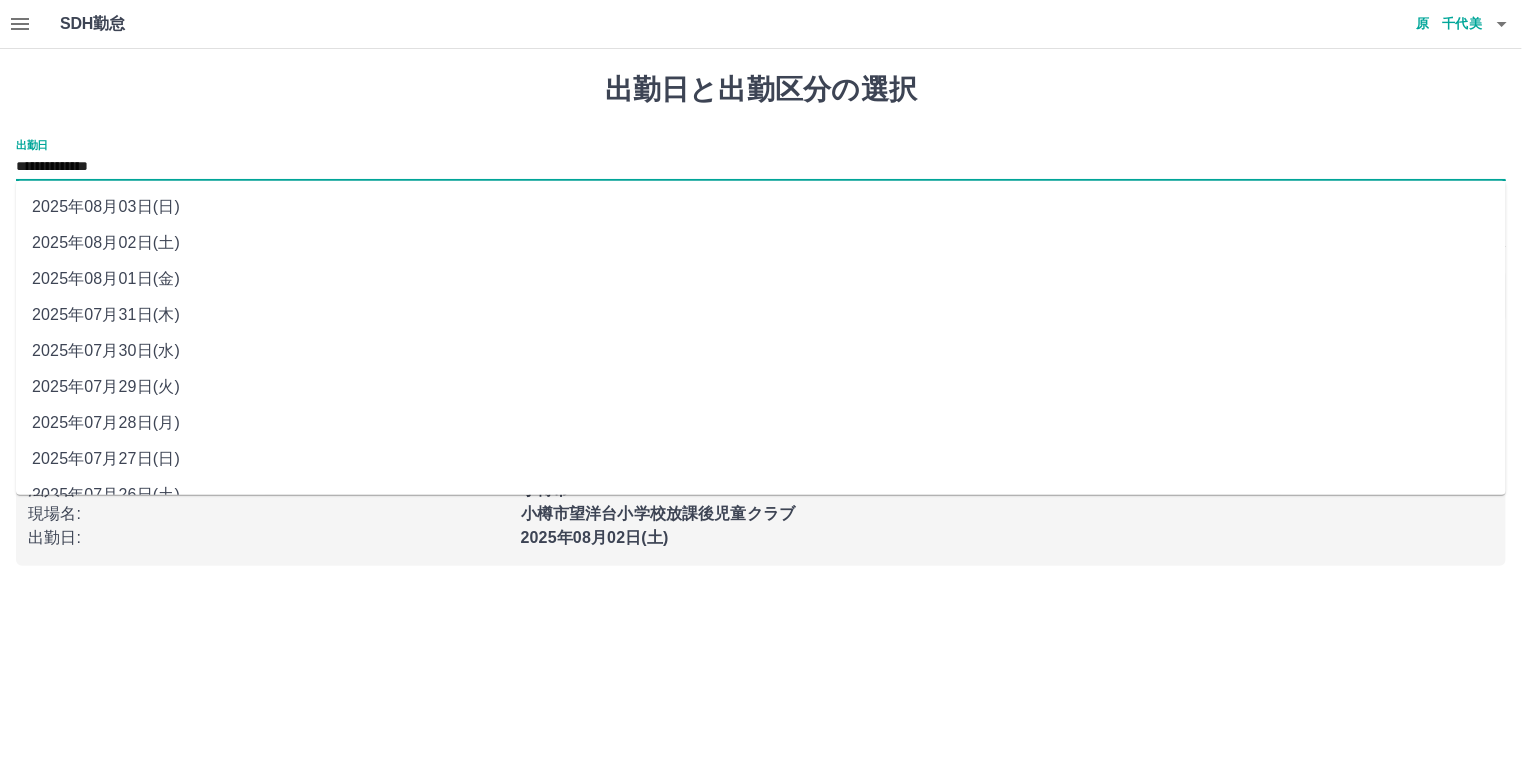 click on "**********" at bounding box center [761, 167] 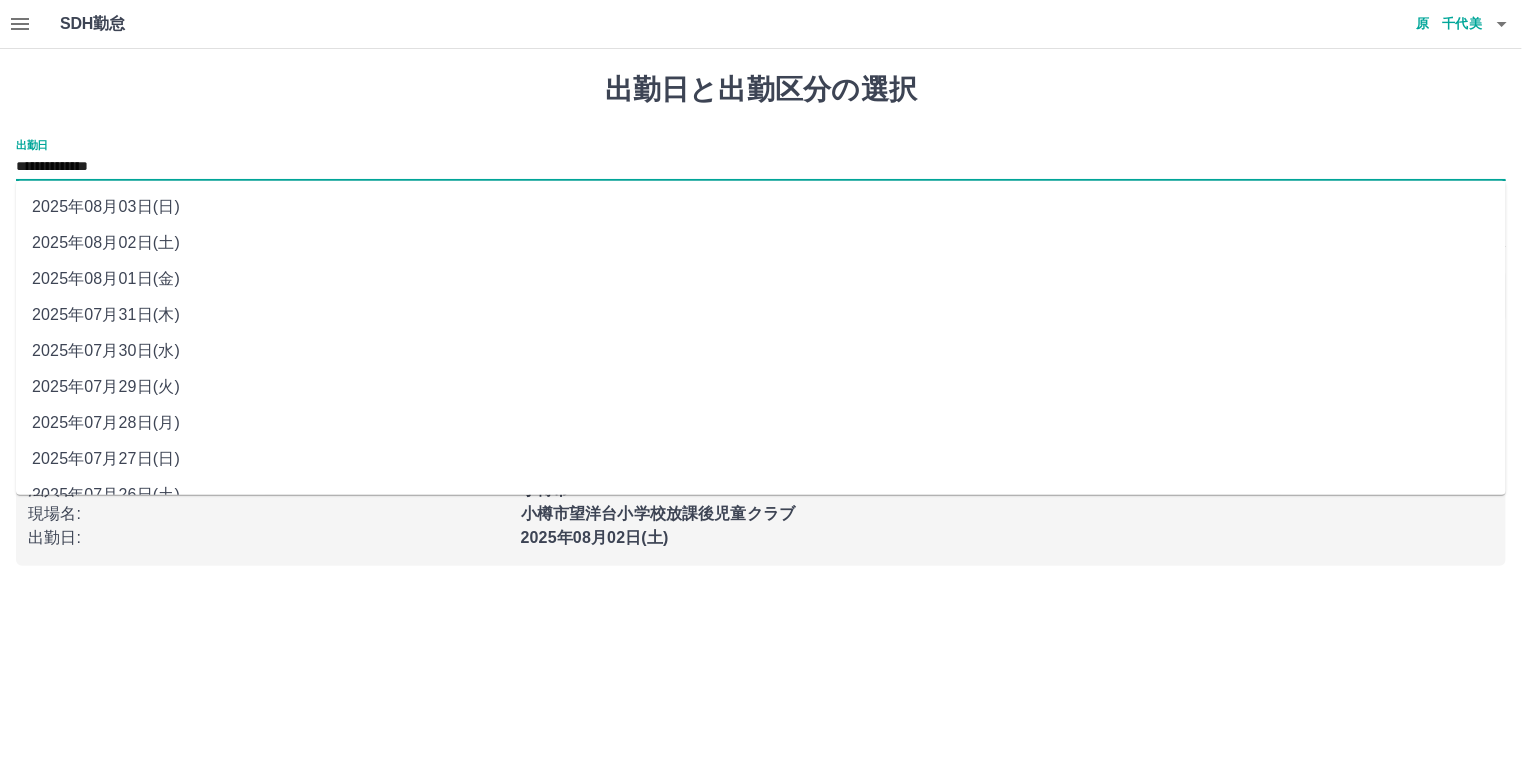 click on "2025年08月03日(日)" at bounding box center (761, 207) 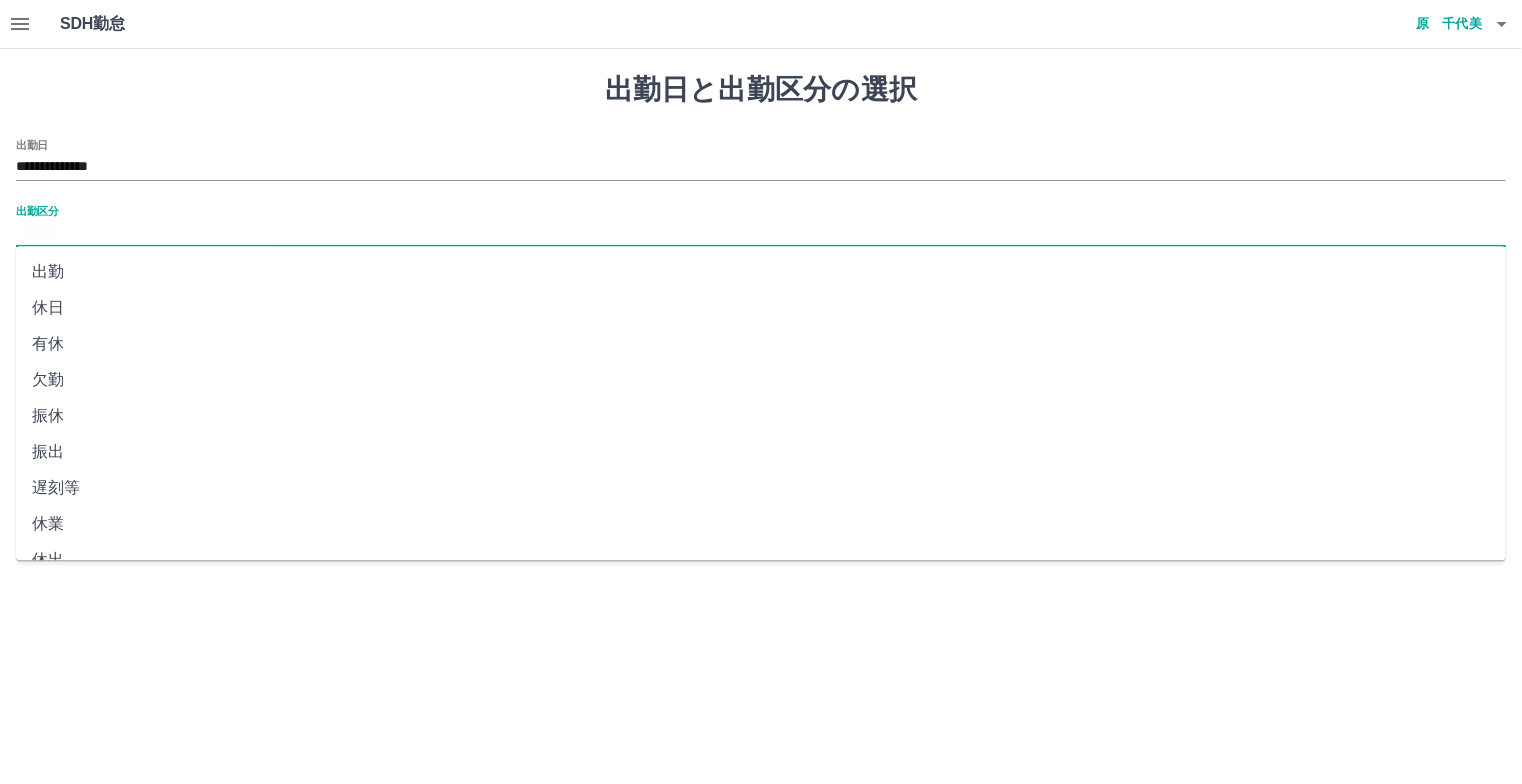 click on "出勤区分" at bounding box center (761, 233) 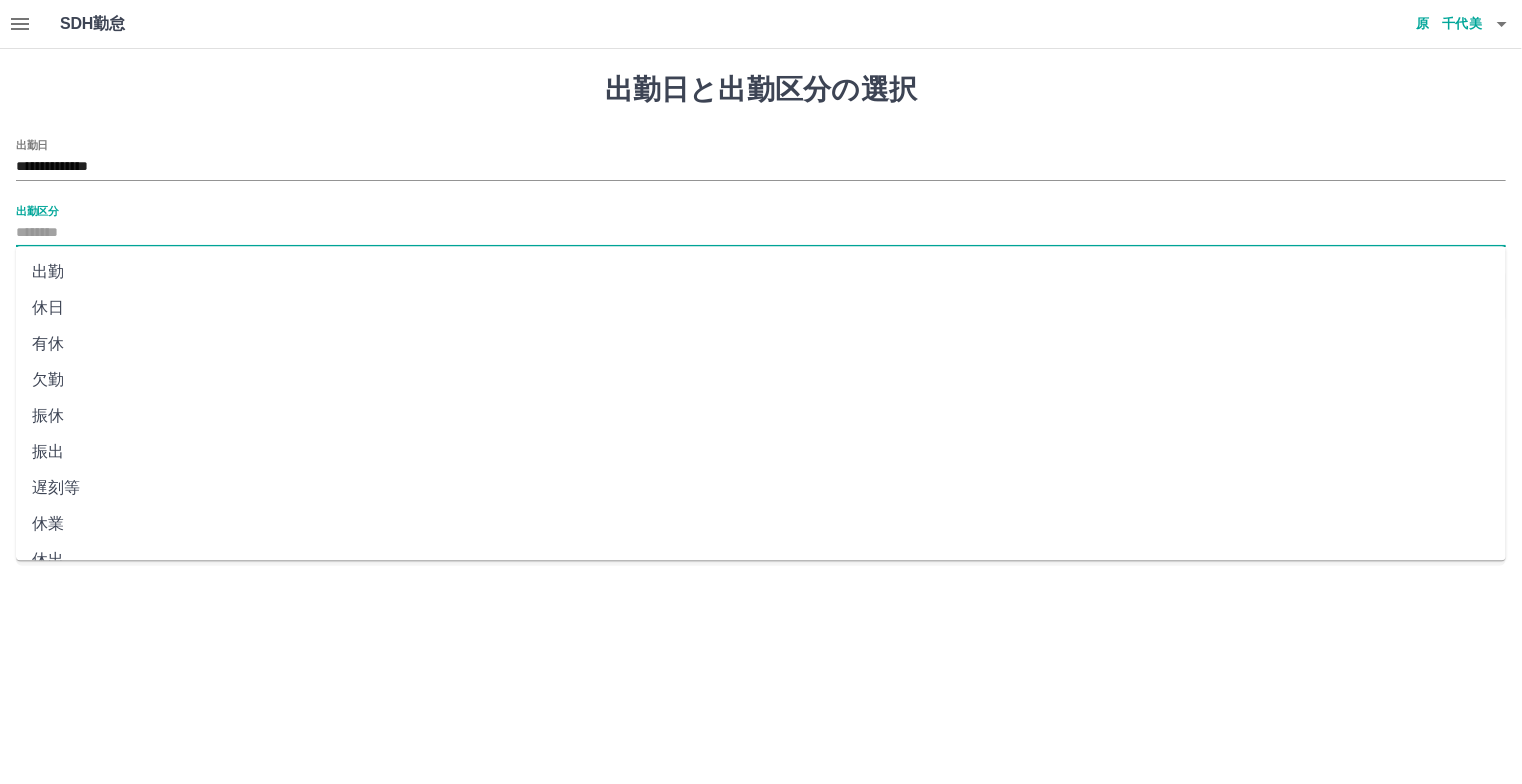 click on "休日" at bounding box center (761, 308) 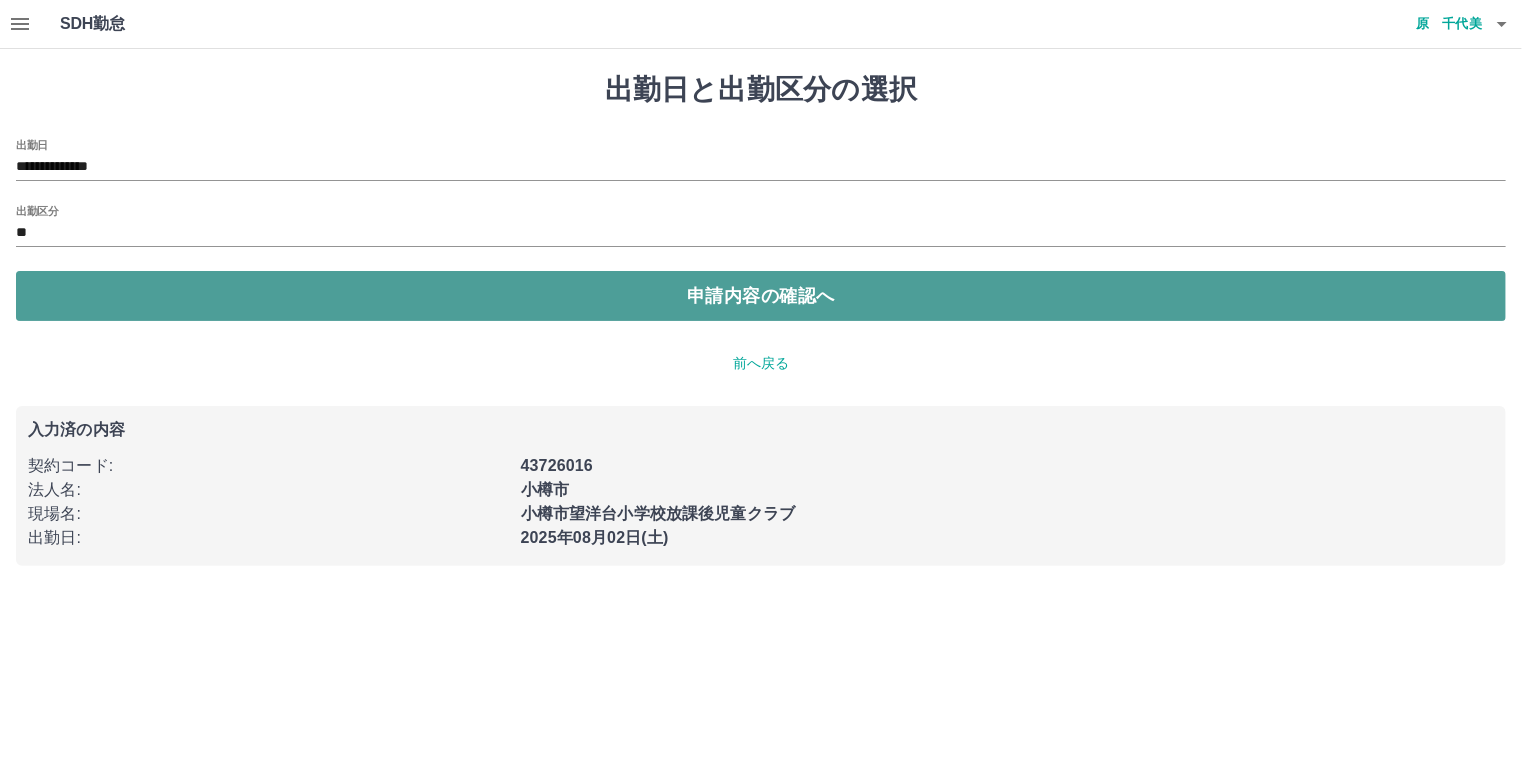click on "申請内容の確認へ" at bounding box center [761, 296] 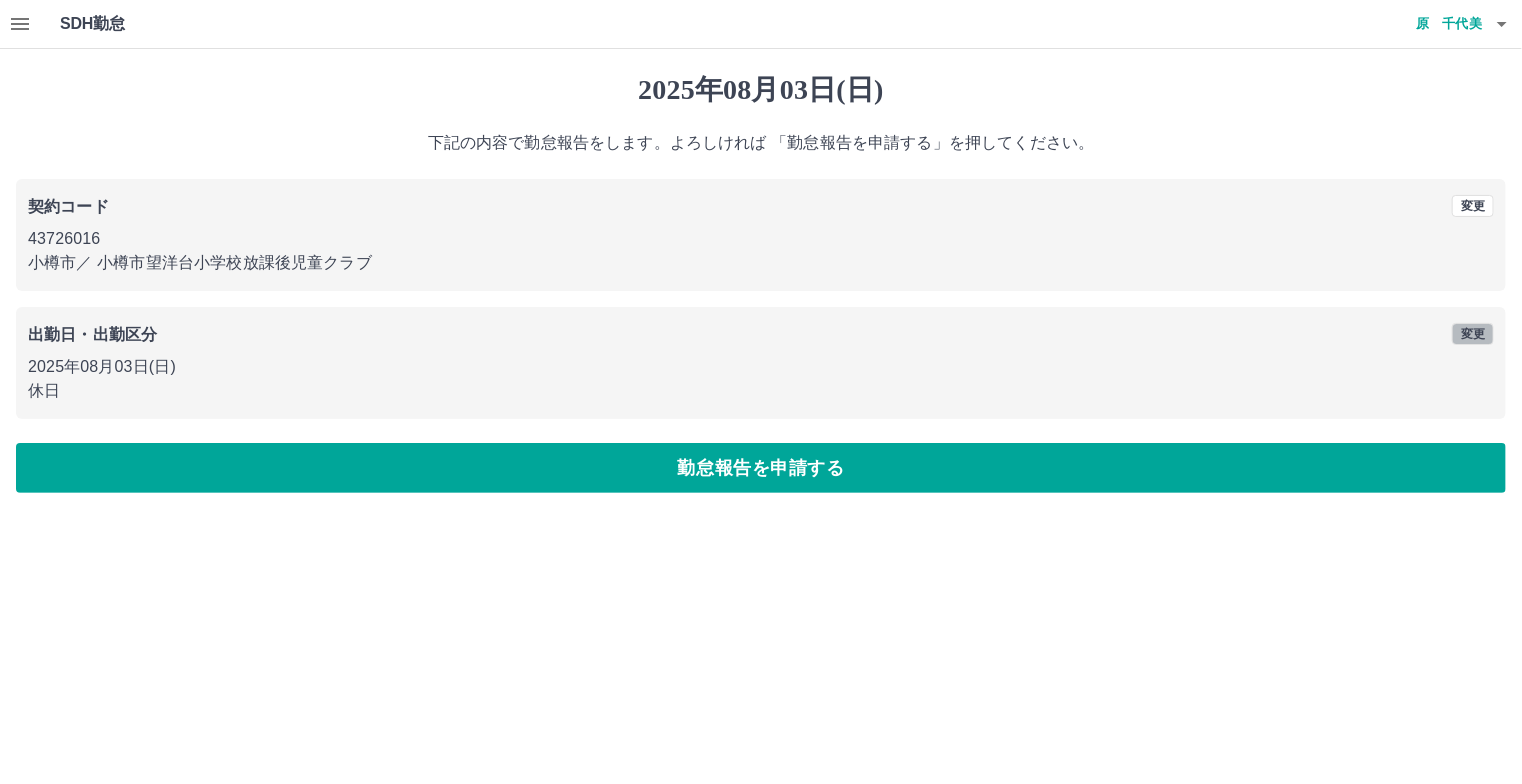 click on "変更" at bounding box center [1473, 334] 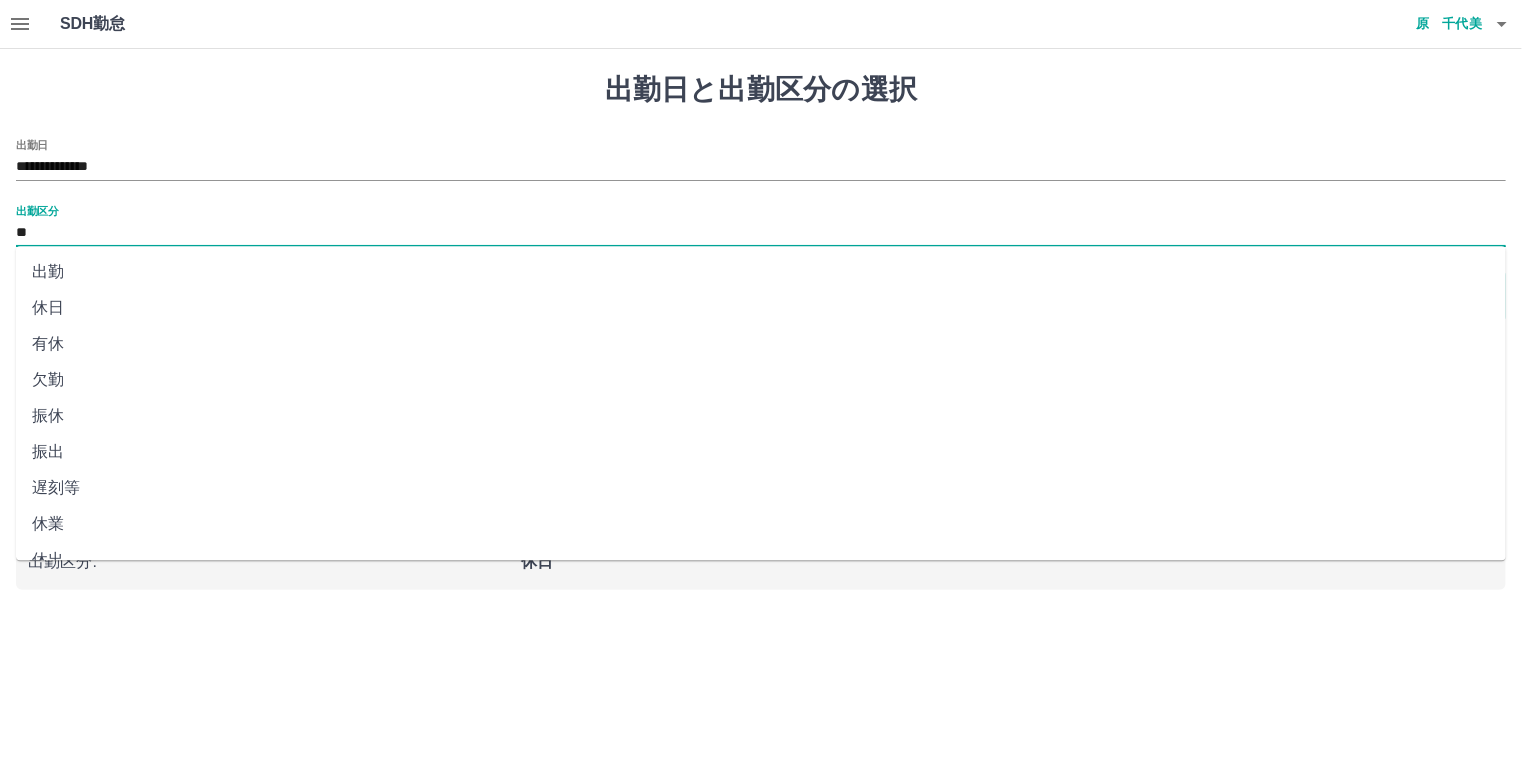 click on "**" at bounding box center [761, 233] 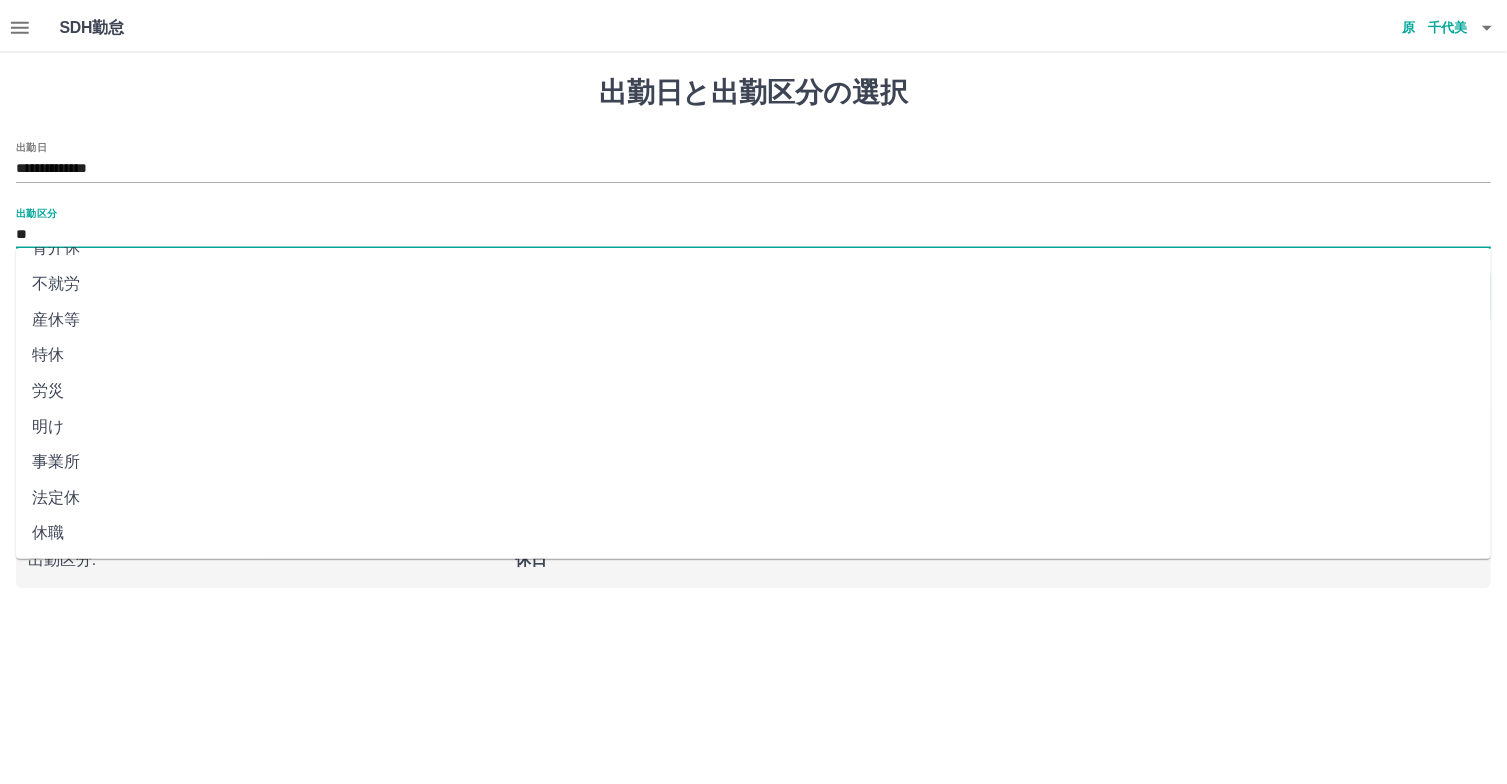 scroll, scrollTop: 350, scrollLeft: 0, axis: vertical 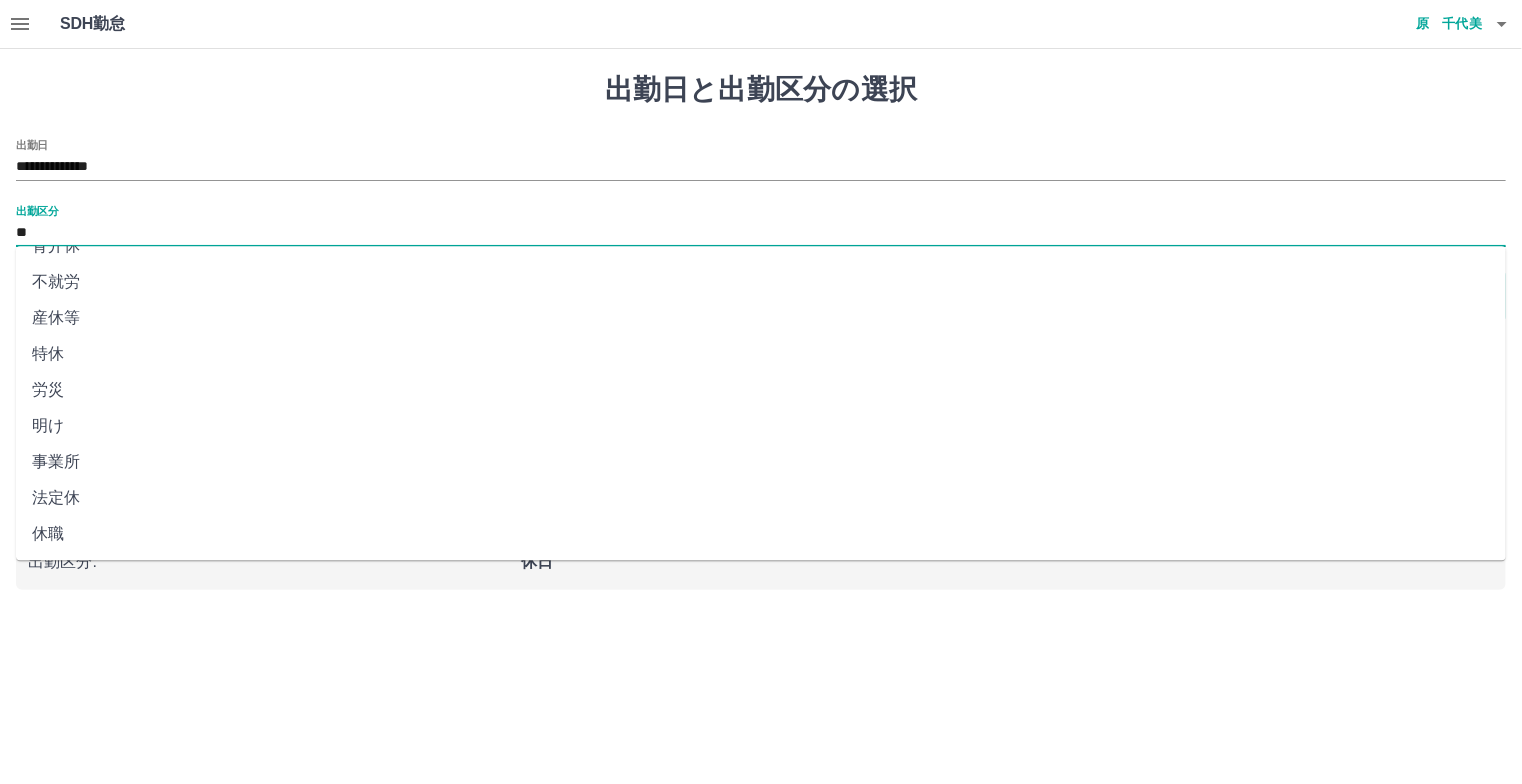 click on "法定休" at bounding box center [761, 498] 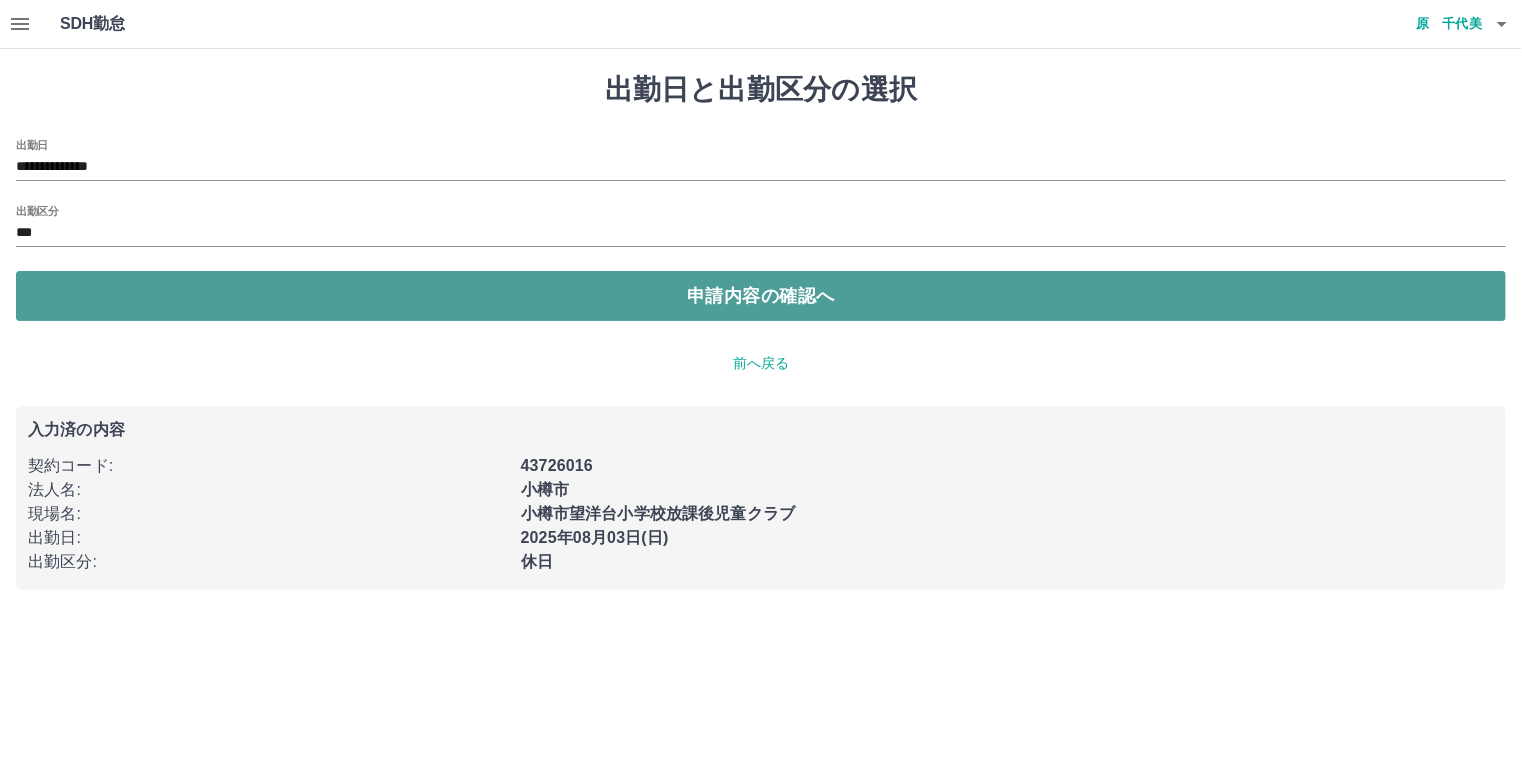 click on "申請内容の確認へ" at bounding box center (761, 296) 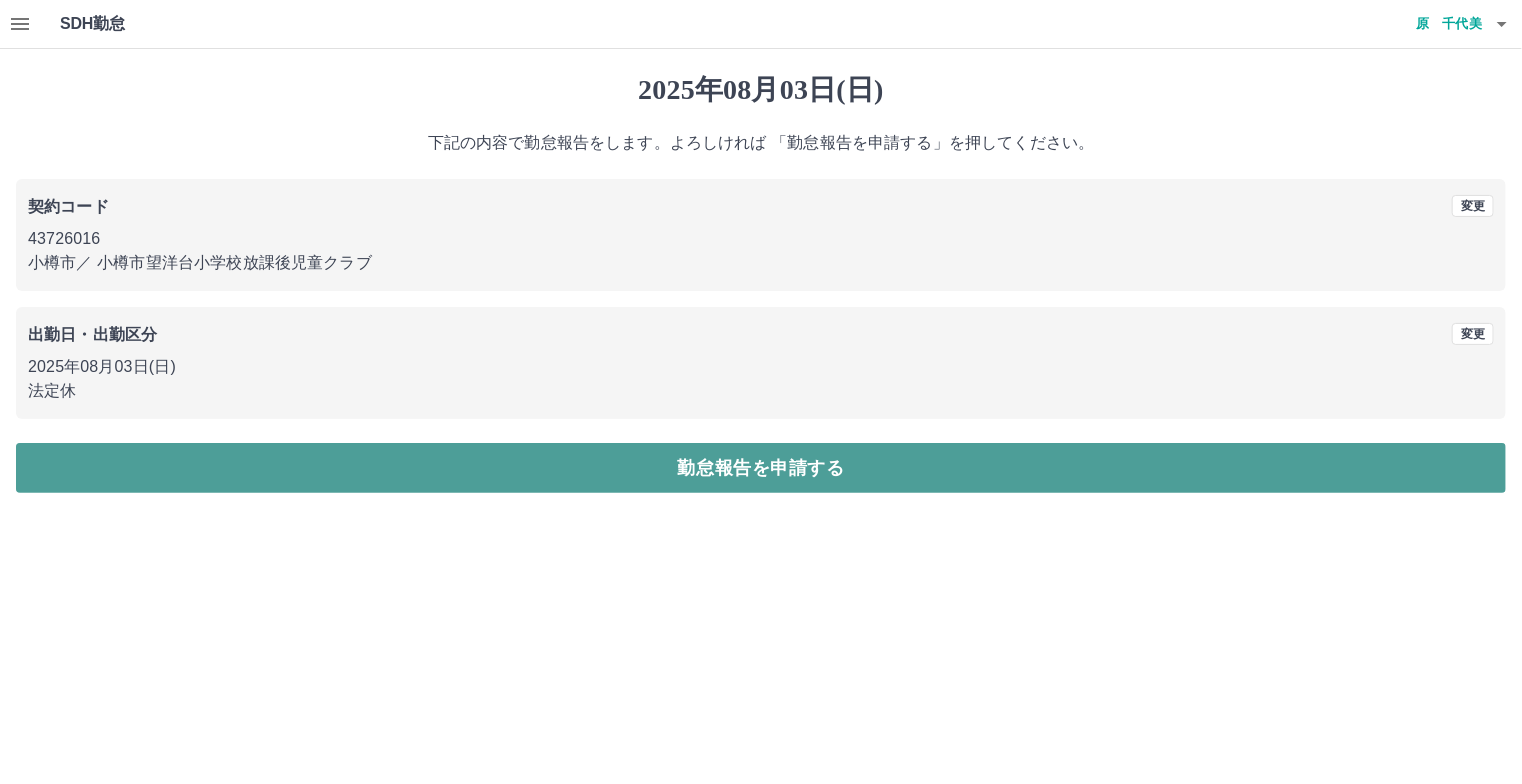 click on "勤怠報告を申請する" at bounding box center (761, 468) 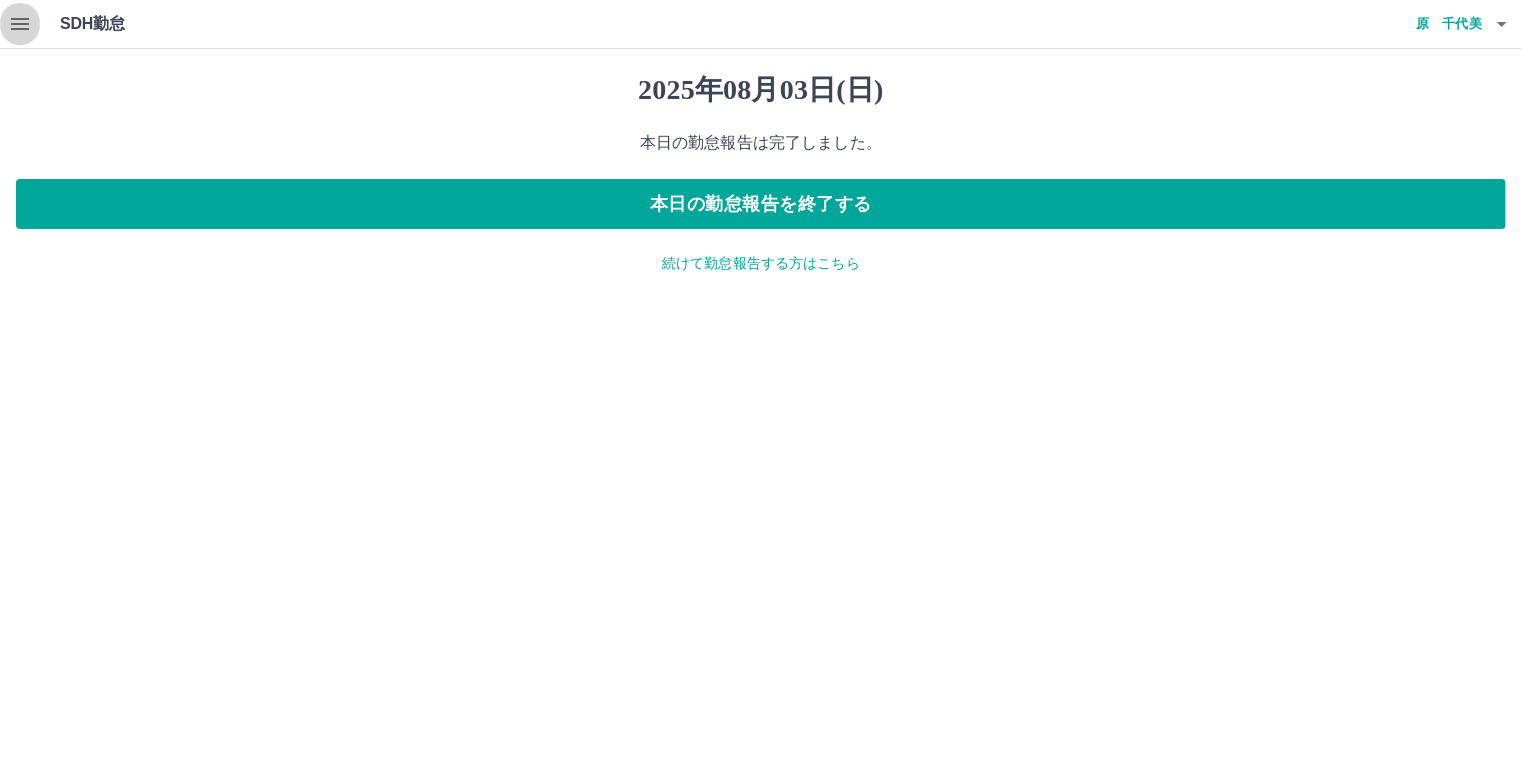 click 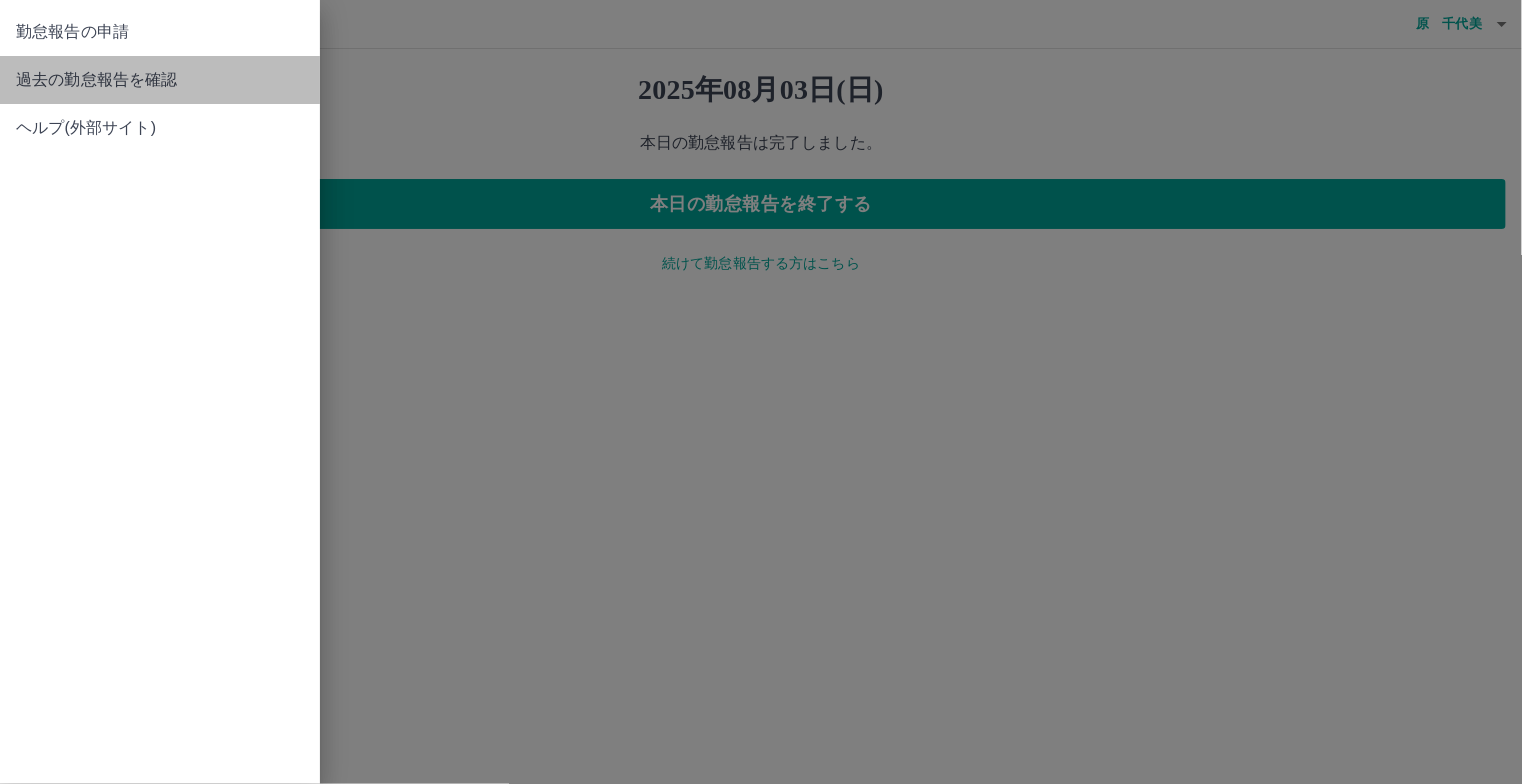 click on "過去の勤怠報告を確認" at bounding box center [160, 80] 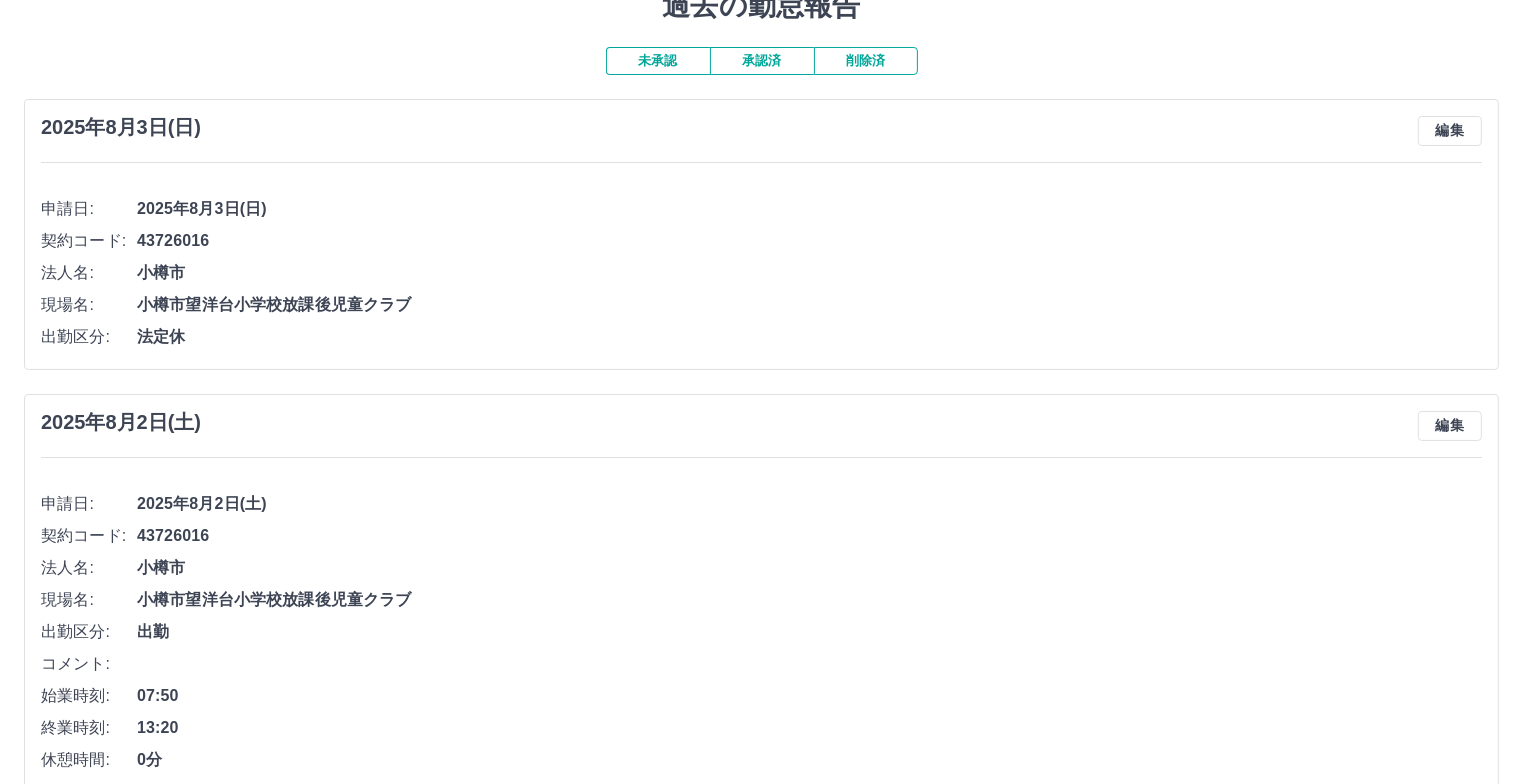 scroll, scrollTop: 0, scrollLeft: 0, axis: both 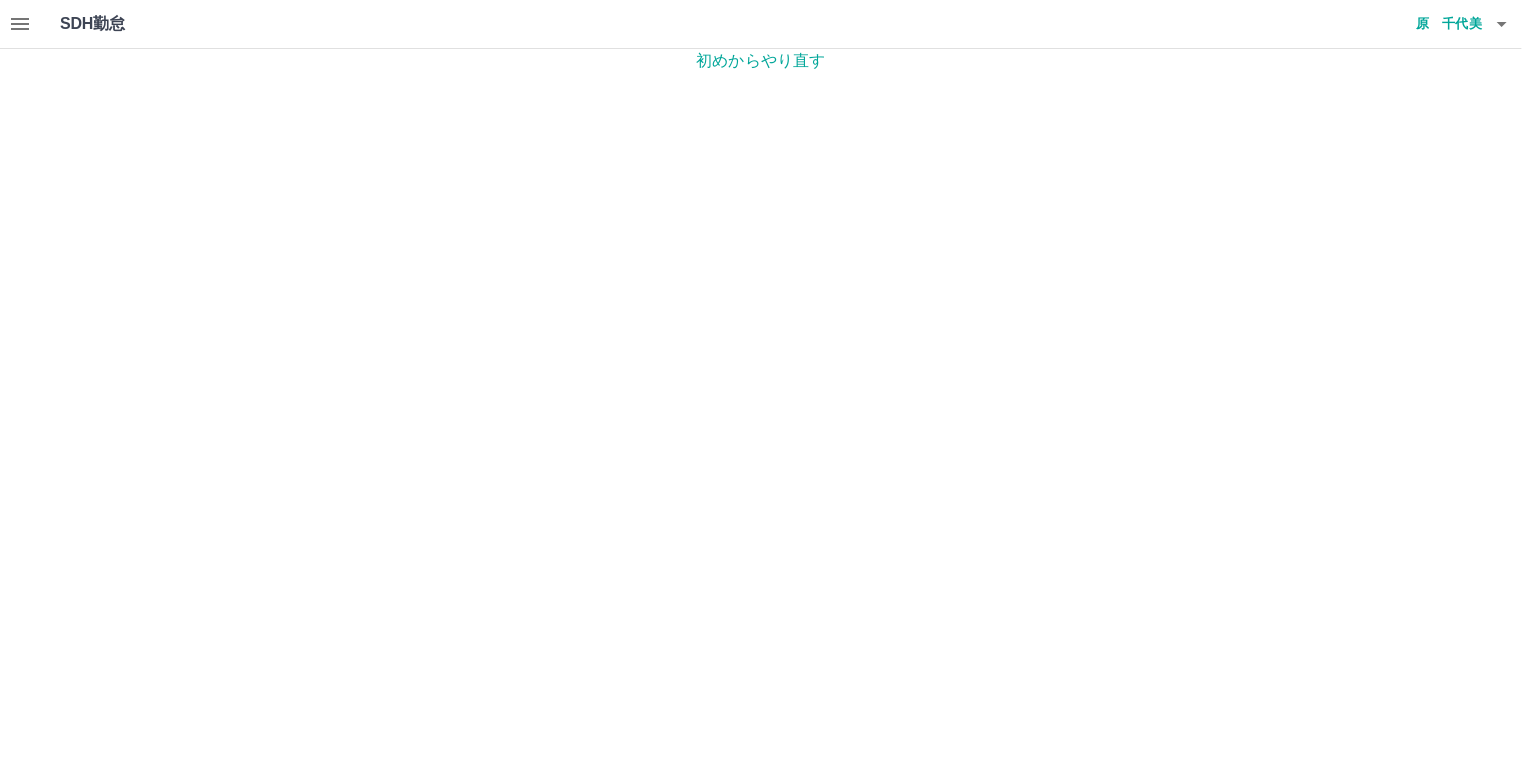 click on "原　千代美" at bounding box center (1422, 24) 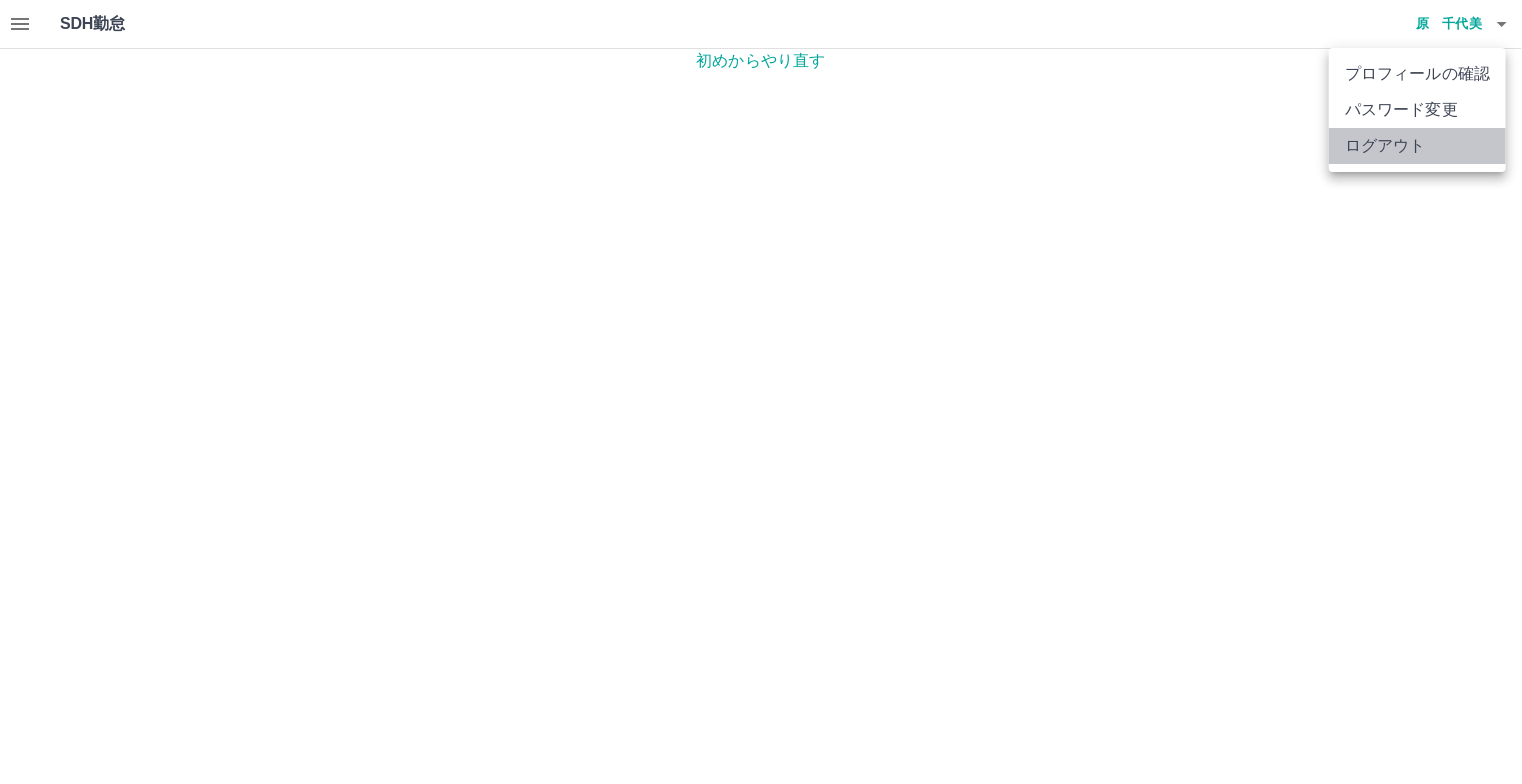 click on "ログアウト" at bounding box center (1417, 146) 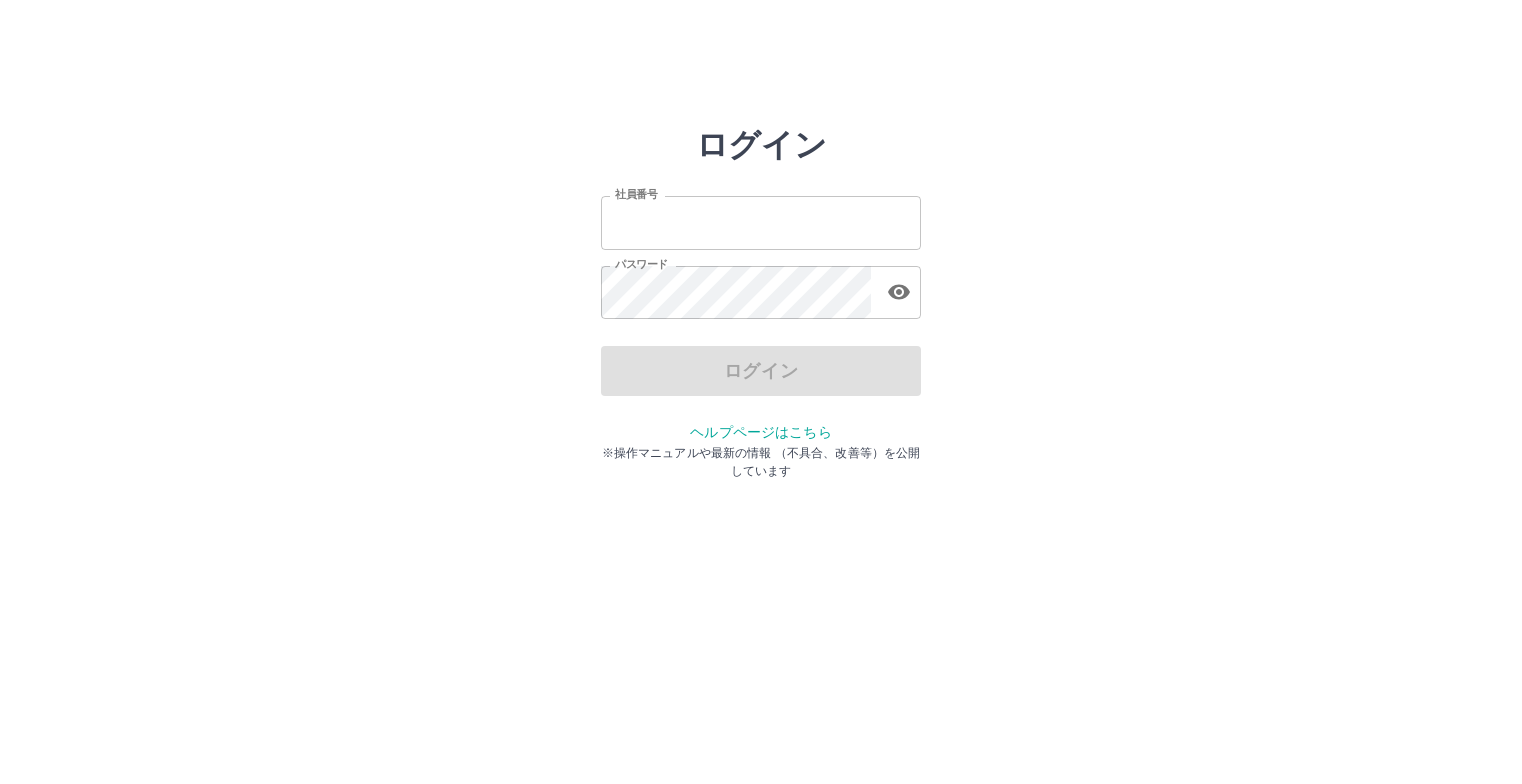 scroll, scrollTop: 0, scrollLeft: 0, axis: both 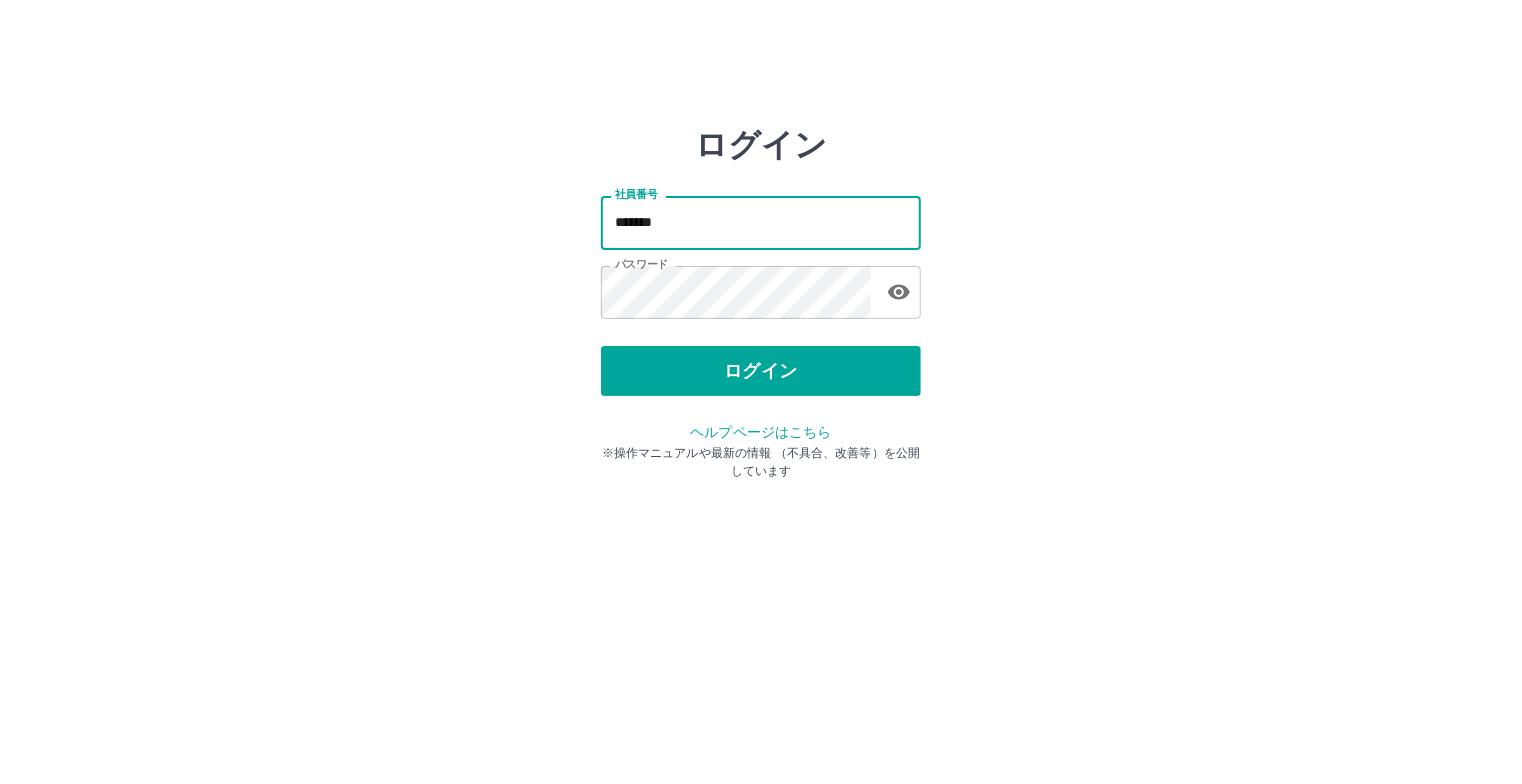 type on "*******" 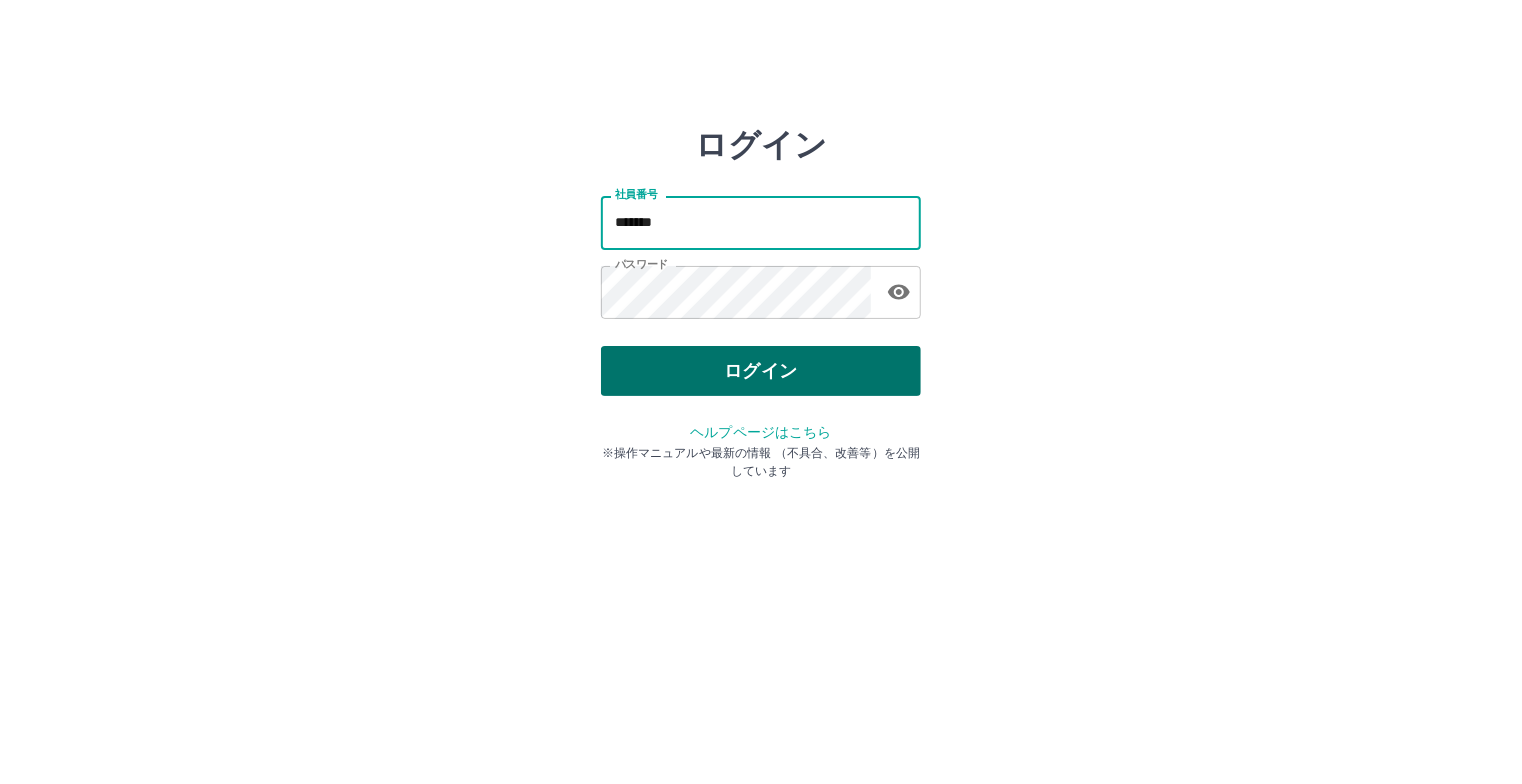 click on "ログイン" at bounding box center [761, 371] 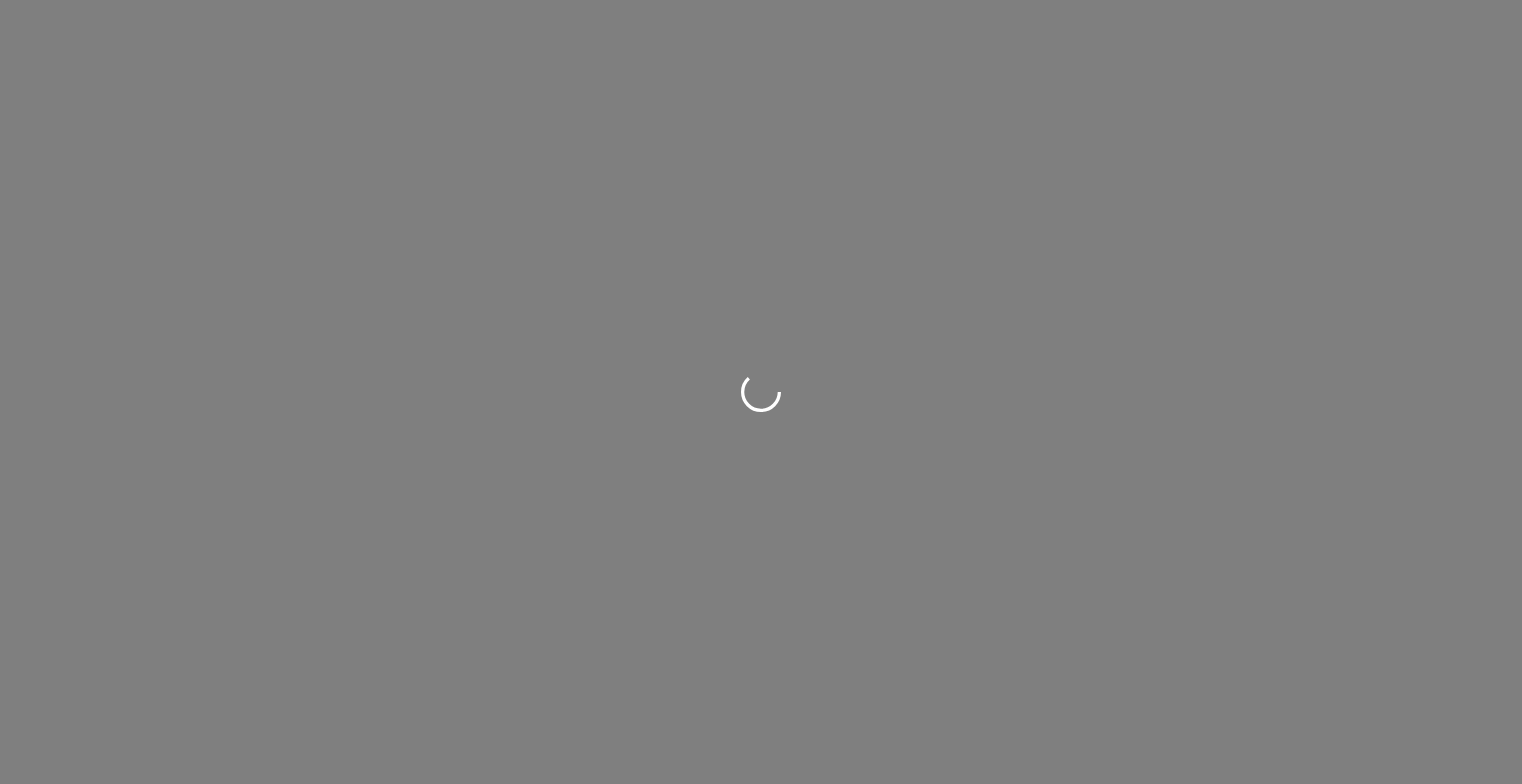 scroll, scrollTop: 0, scrollLeft: 0, axis: both 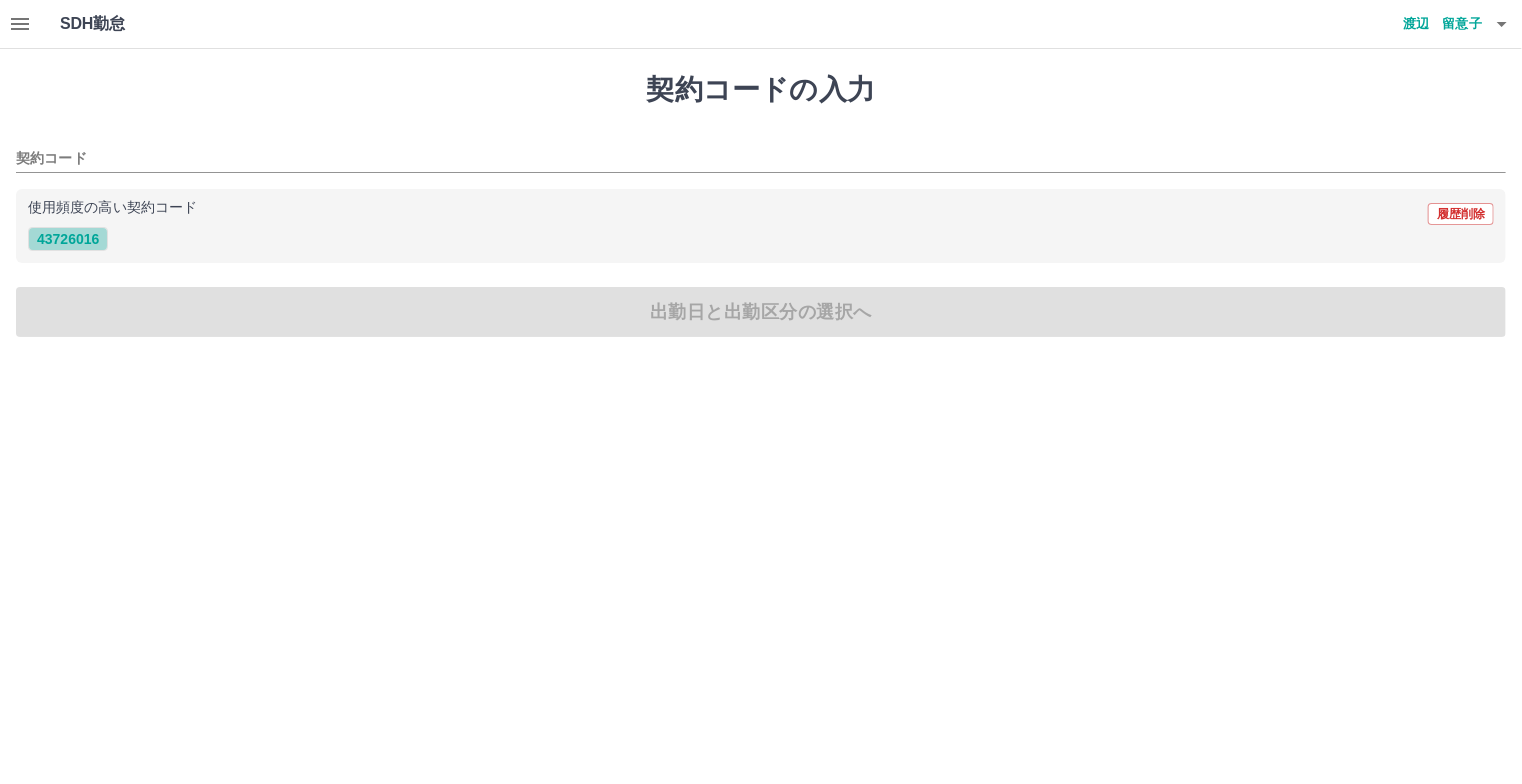 click on "43726016" at bounding box center (68, 239) 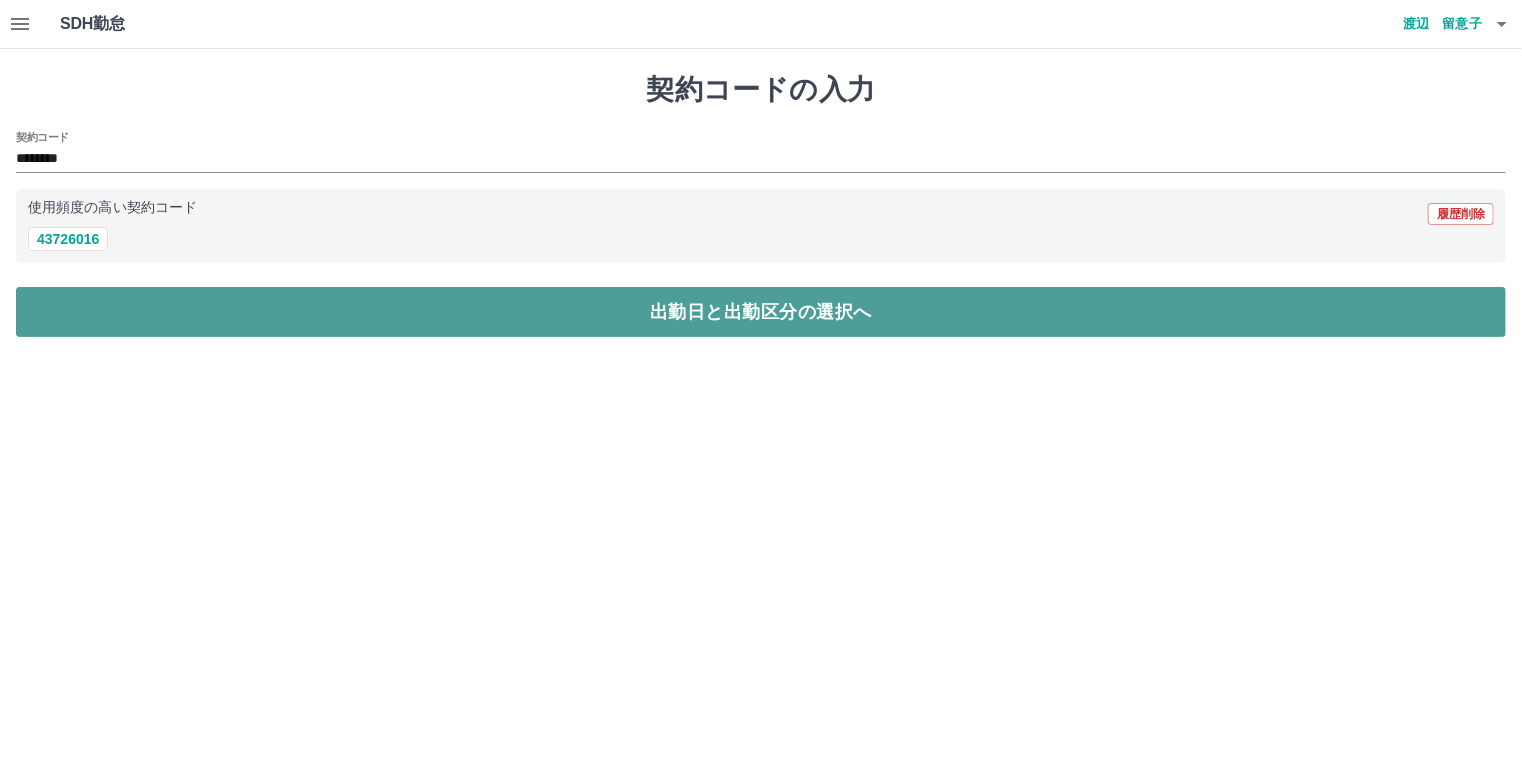 click on "出勤日と出勤区分の選択へ" at bounding box center [761, 312] 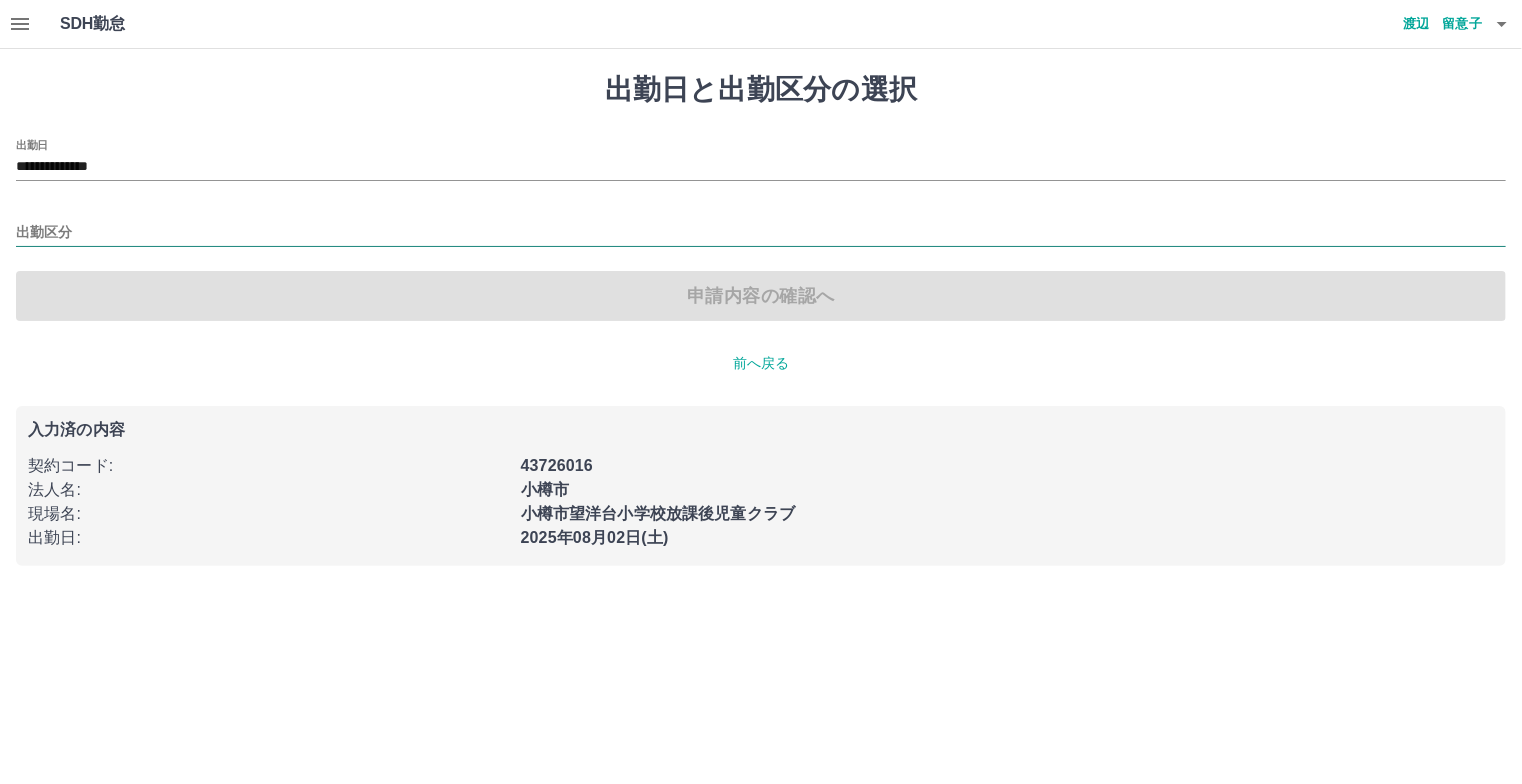click on "出勤区分" at bounding box center [761, 233] 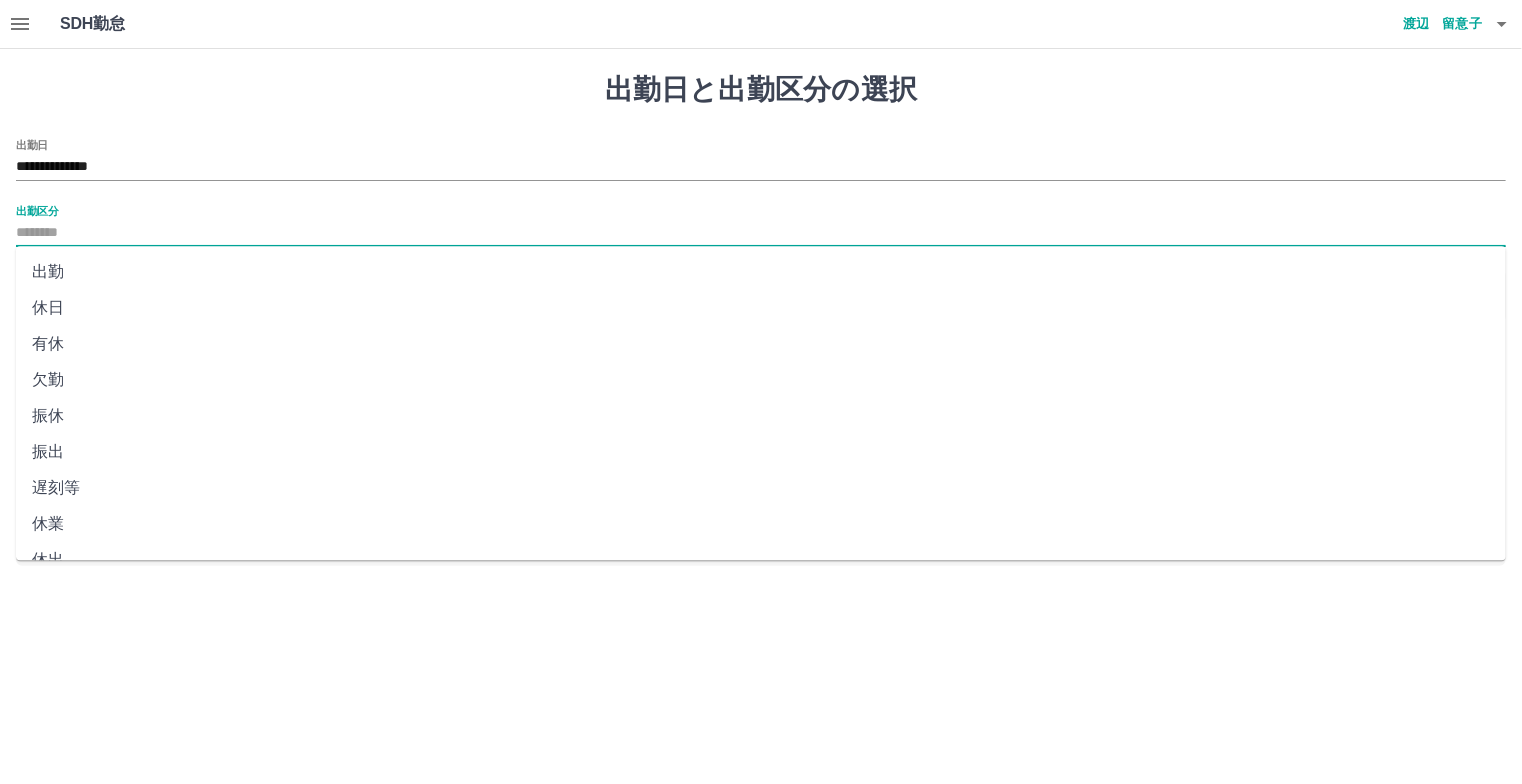 click on "出勤" at bounding box center [761, 272] 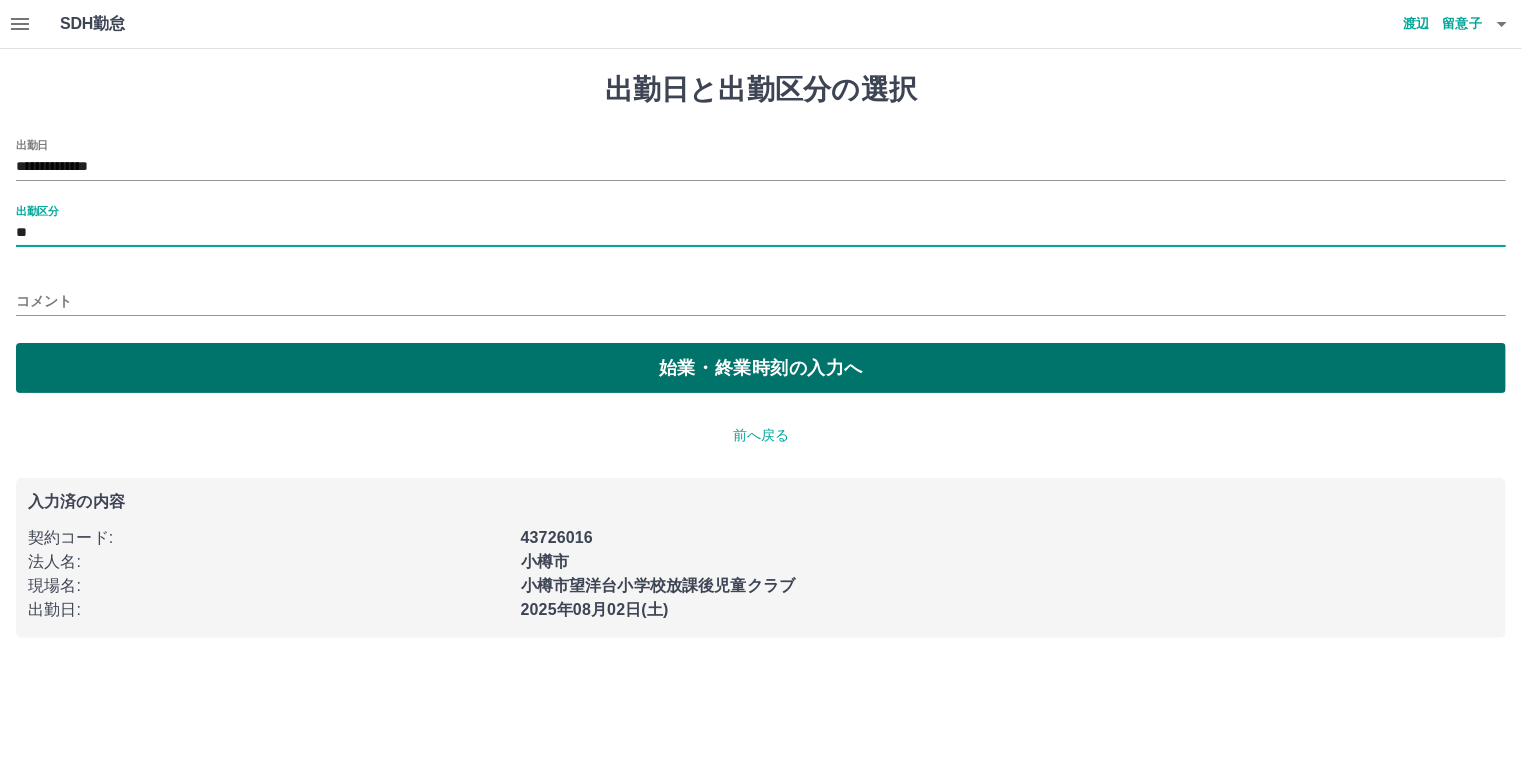 click on "始業・終業時刻の入力へ" at bounding box center (761, 368) 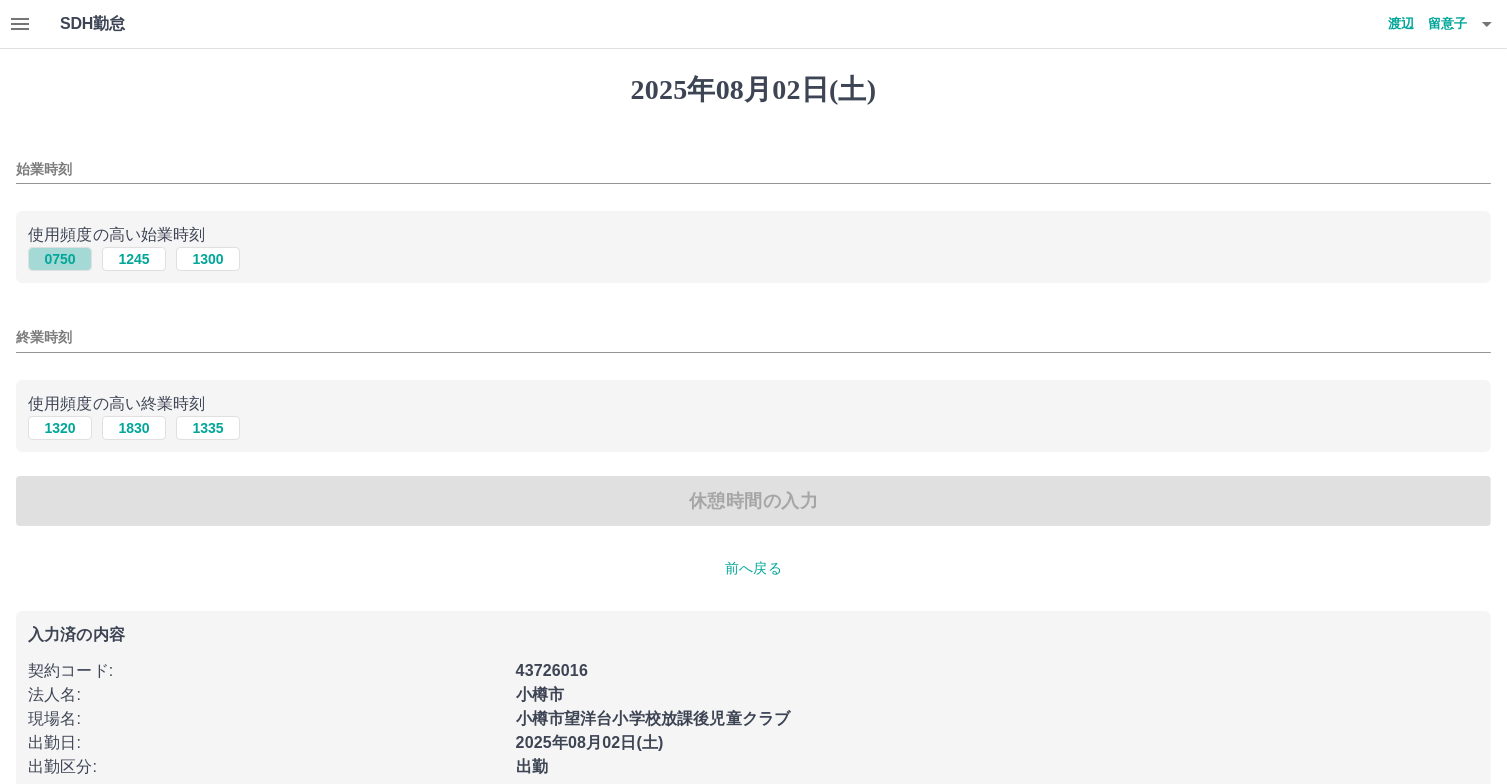 click on "0750" at bounding box center (60, 259) 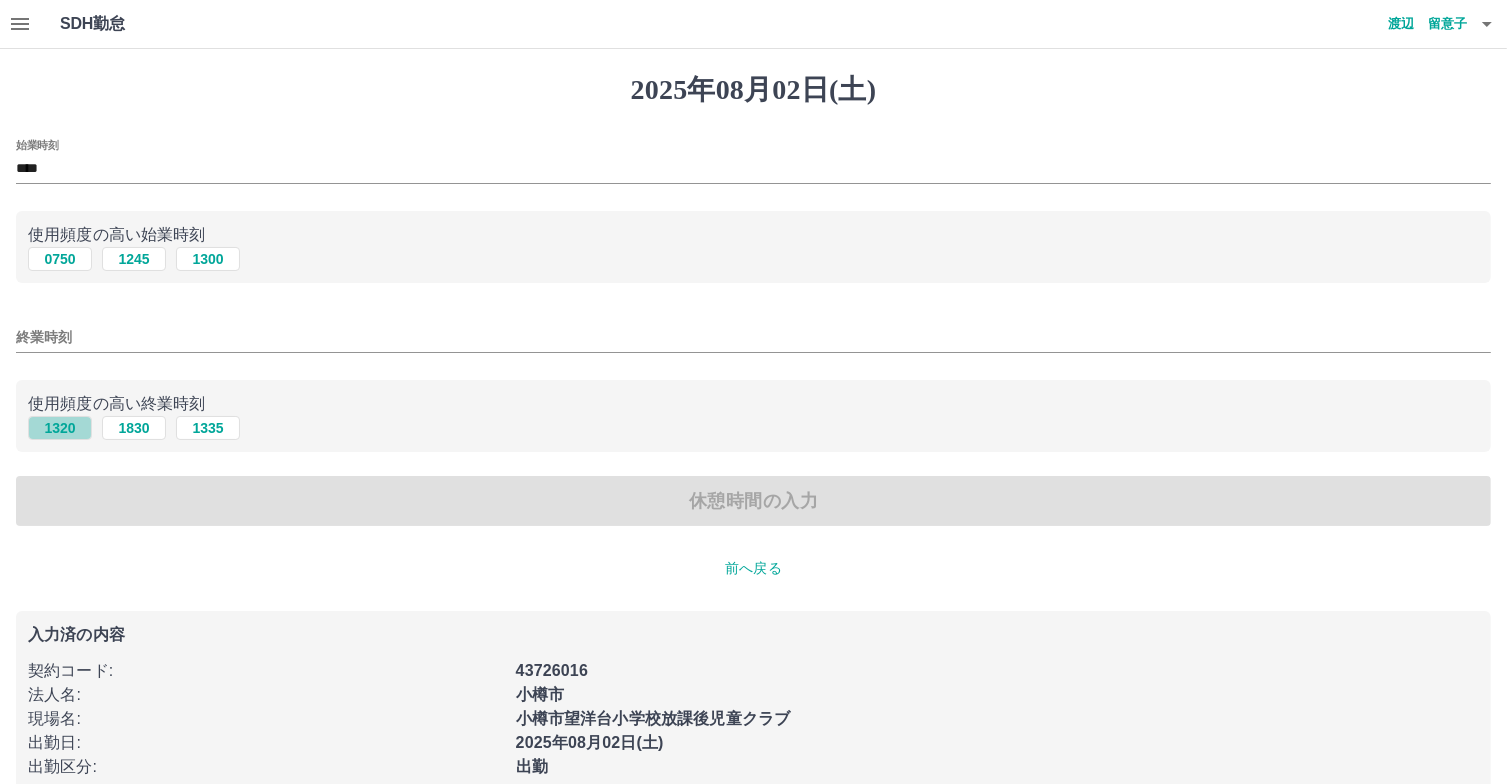 click on "1320" at bounding box center (60, 428) 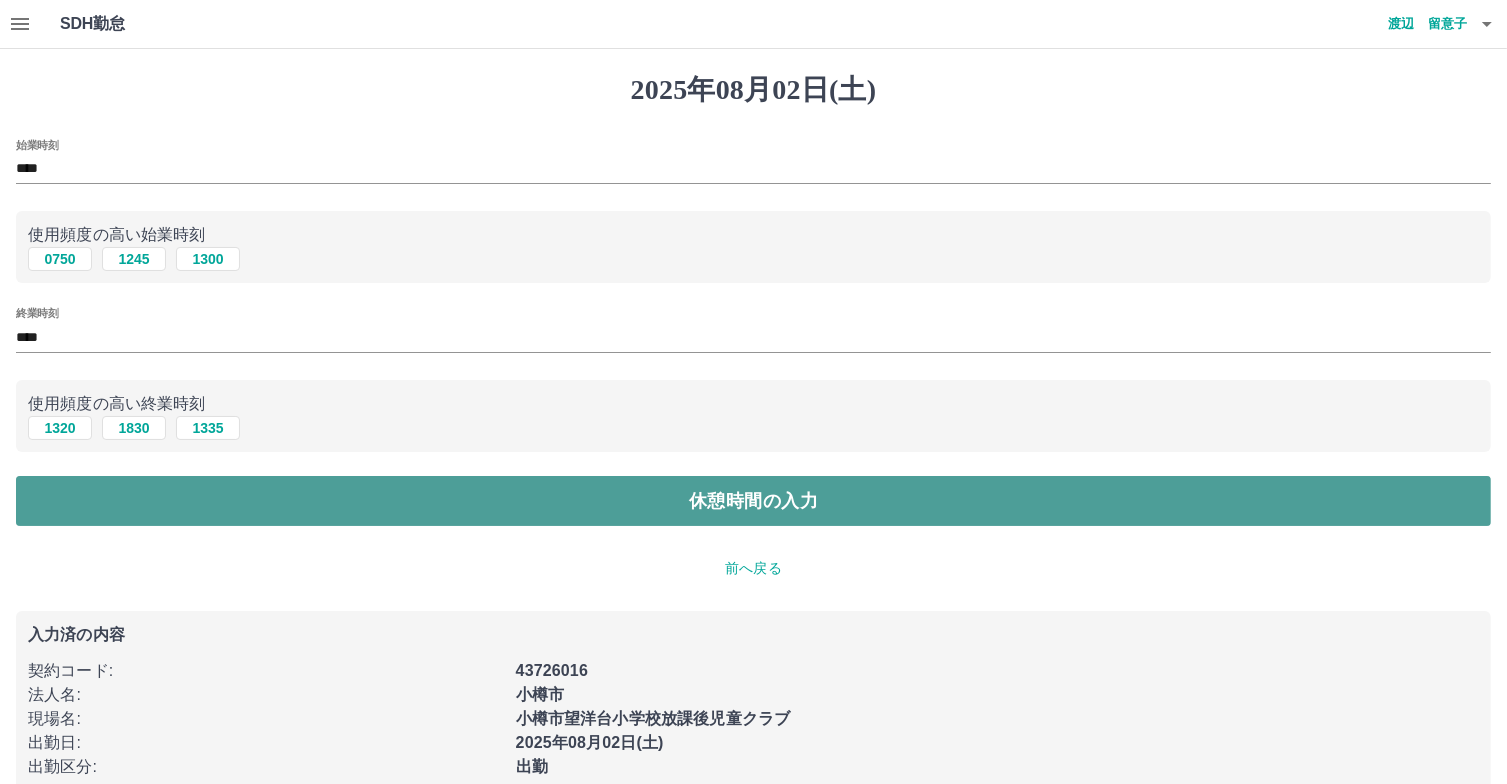click on "休憩時間の入力" at bounding box center (753, 501) 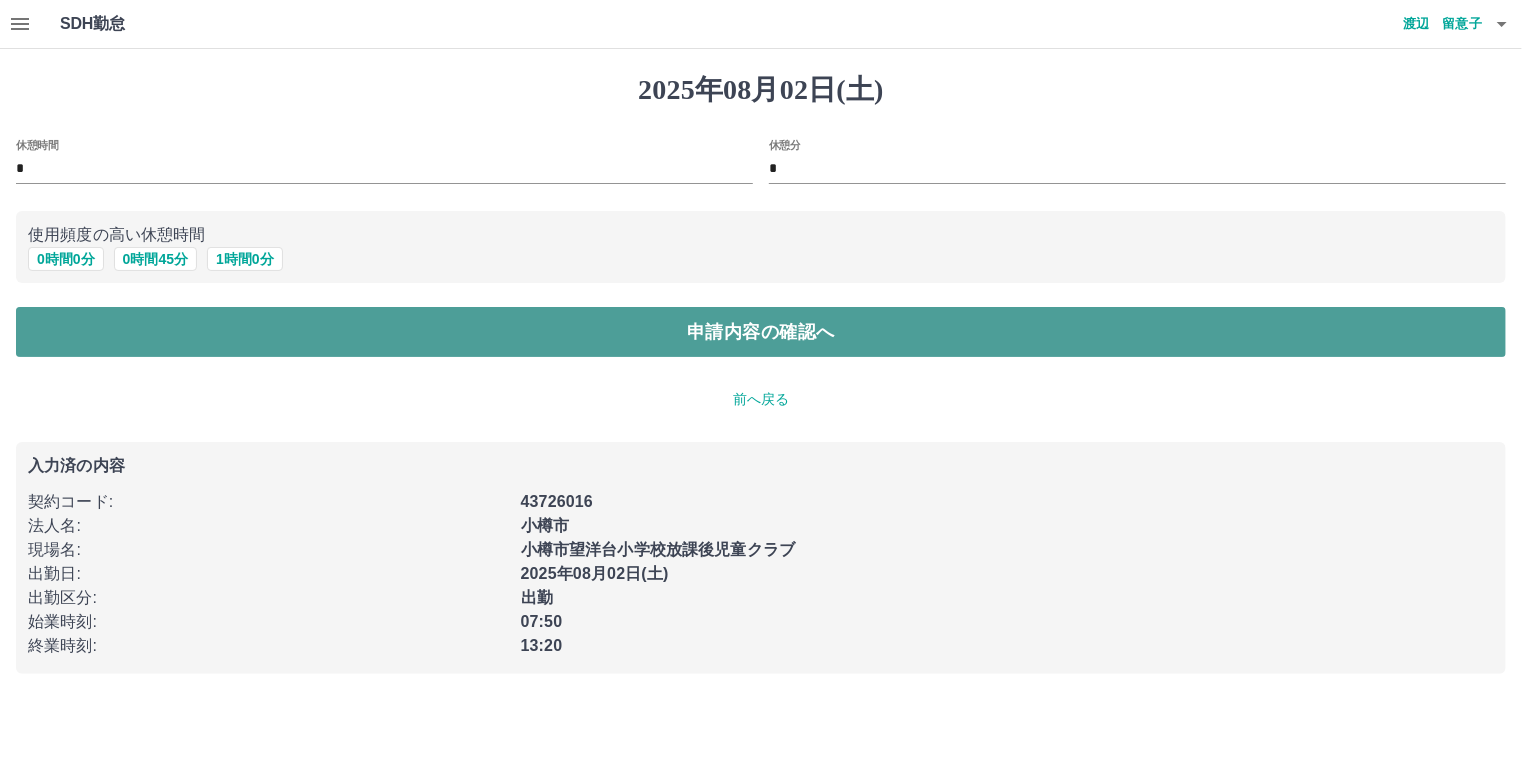 click on "申請内容の確認へ" at bounding box center [761, 332] 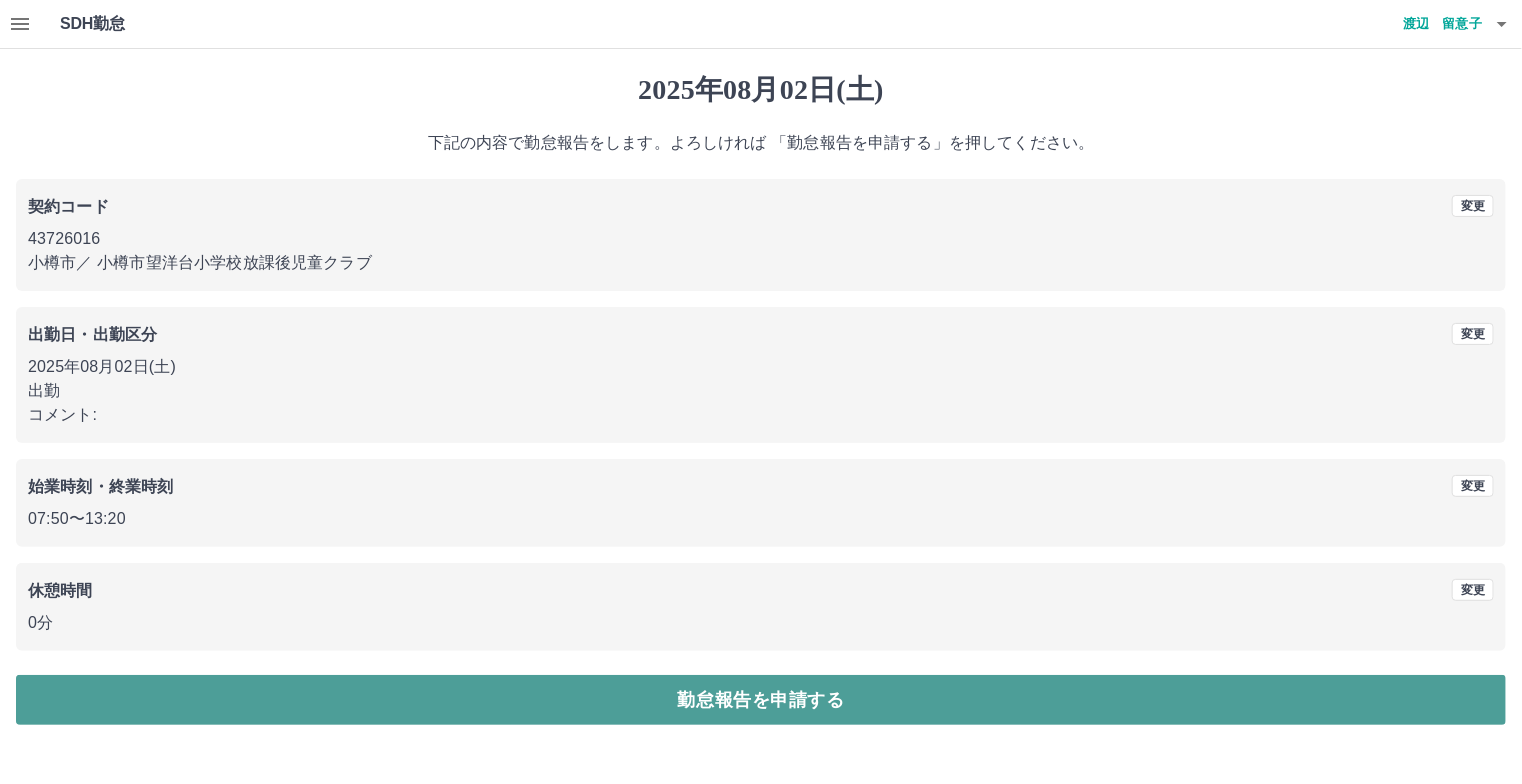 click on "勤怠報告を申請する" at bounding box center [761, 700] 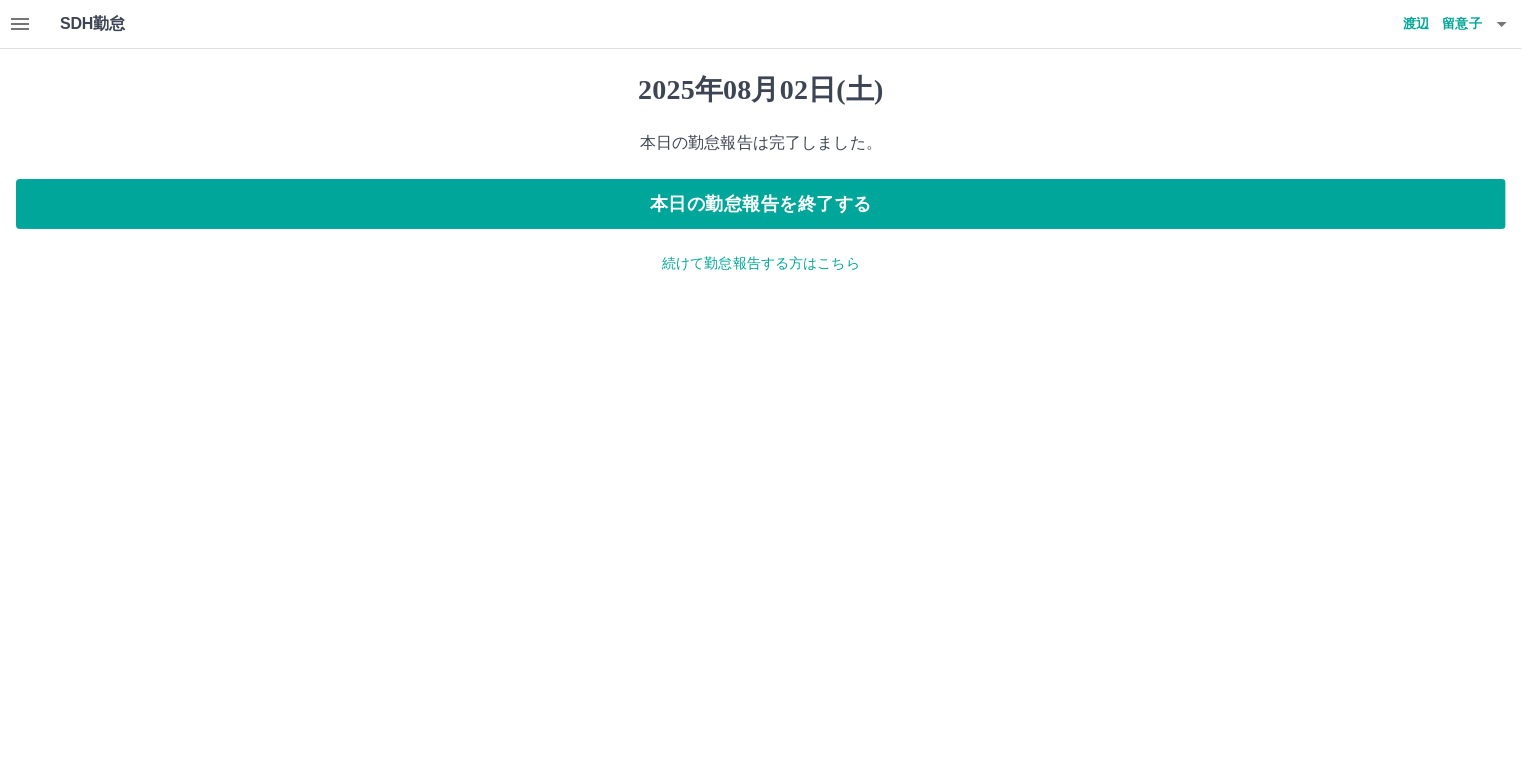 click on "続けて勤怠報告する方はこちら" at bounding box center (761, 263) 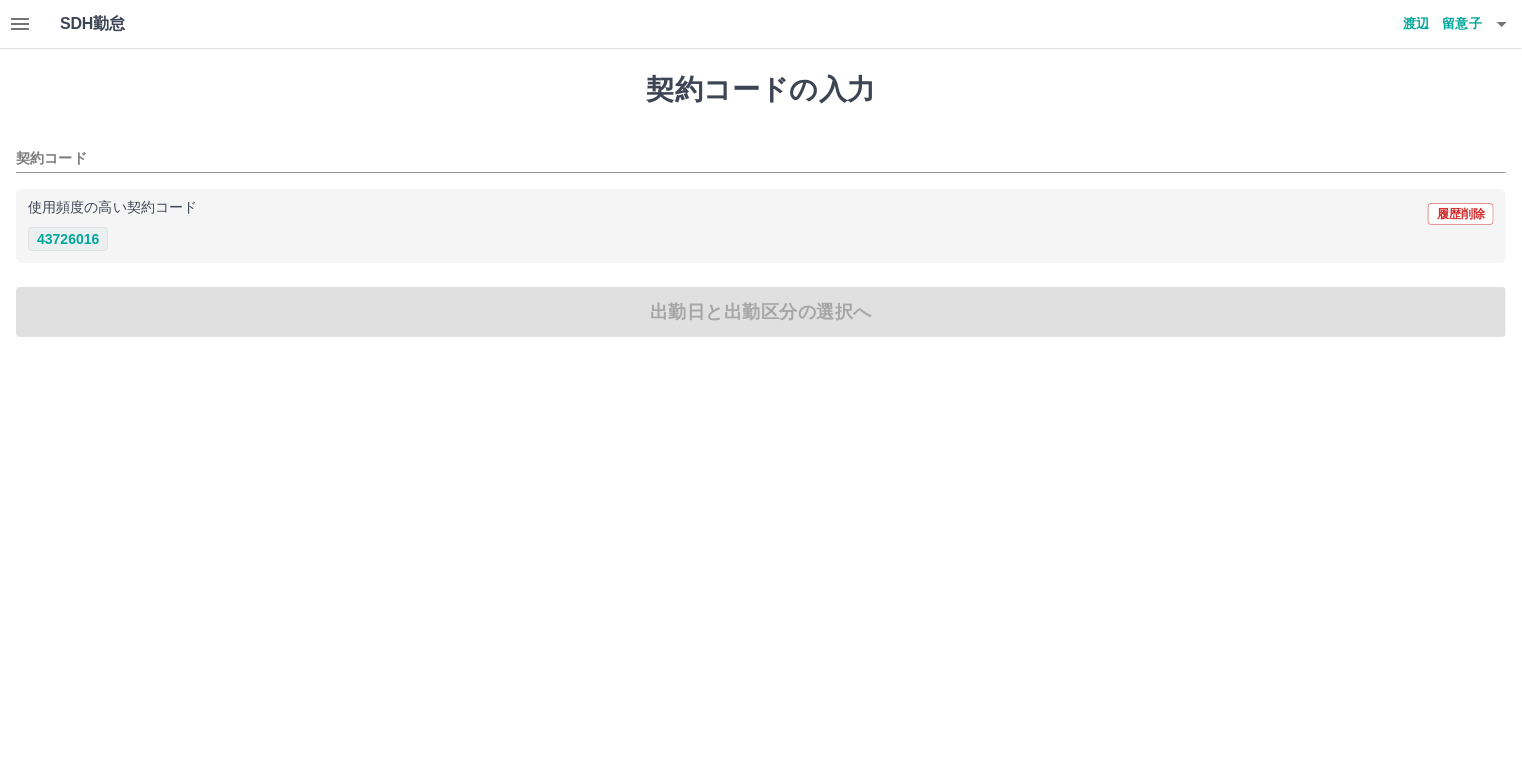 click on "43726016" at bounding box center (68, 239) 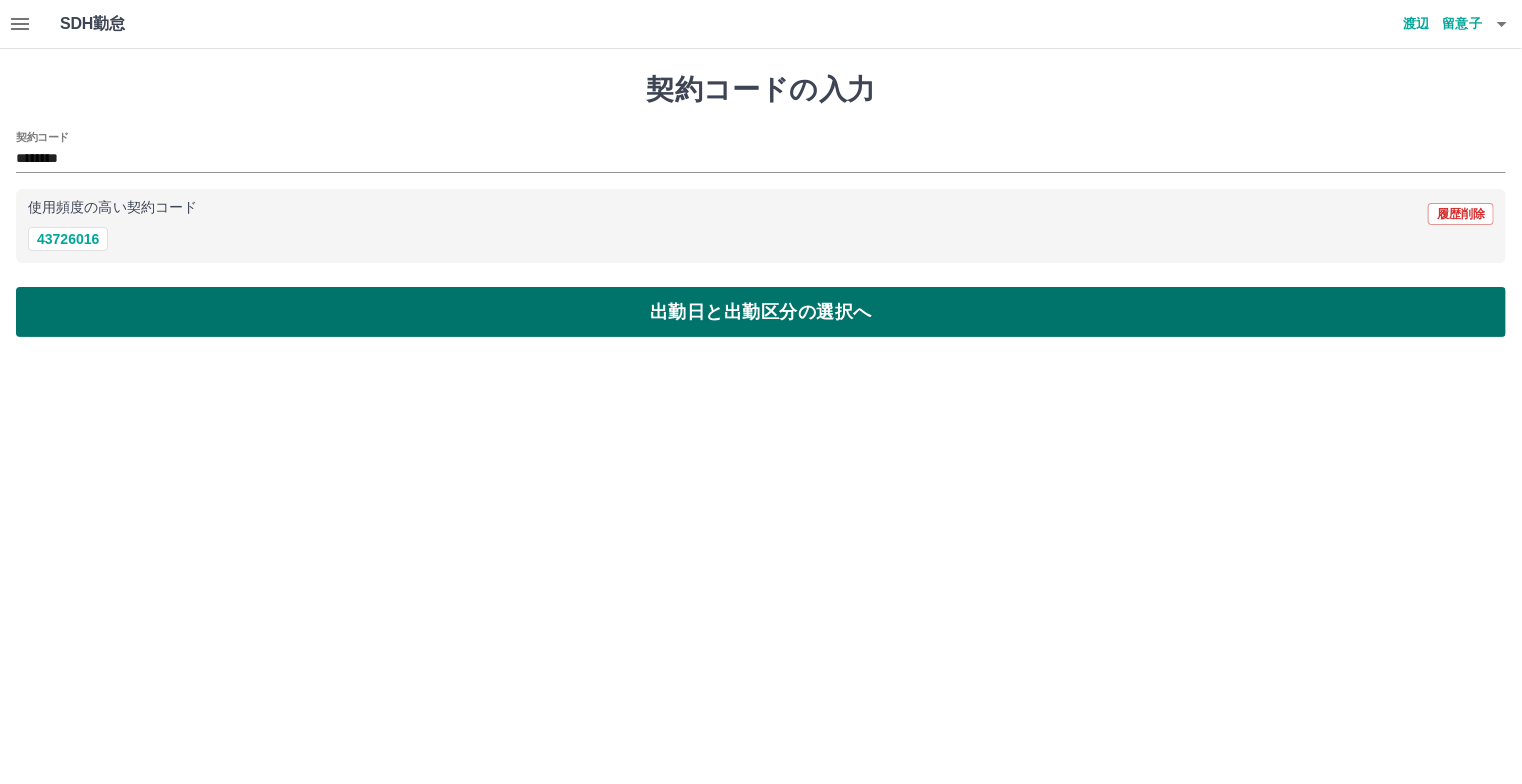 click on "出勤日と出勤区分の選択へ" at bounding box center (761, 312) 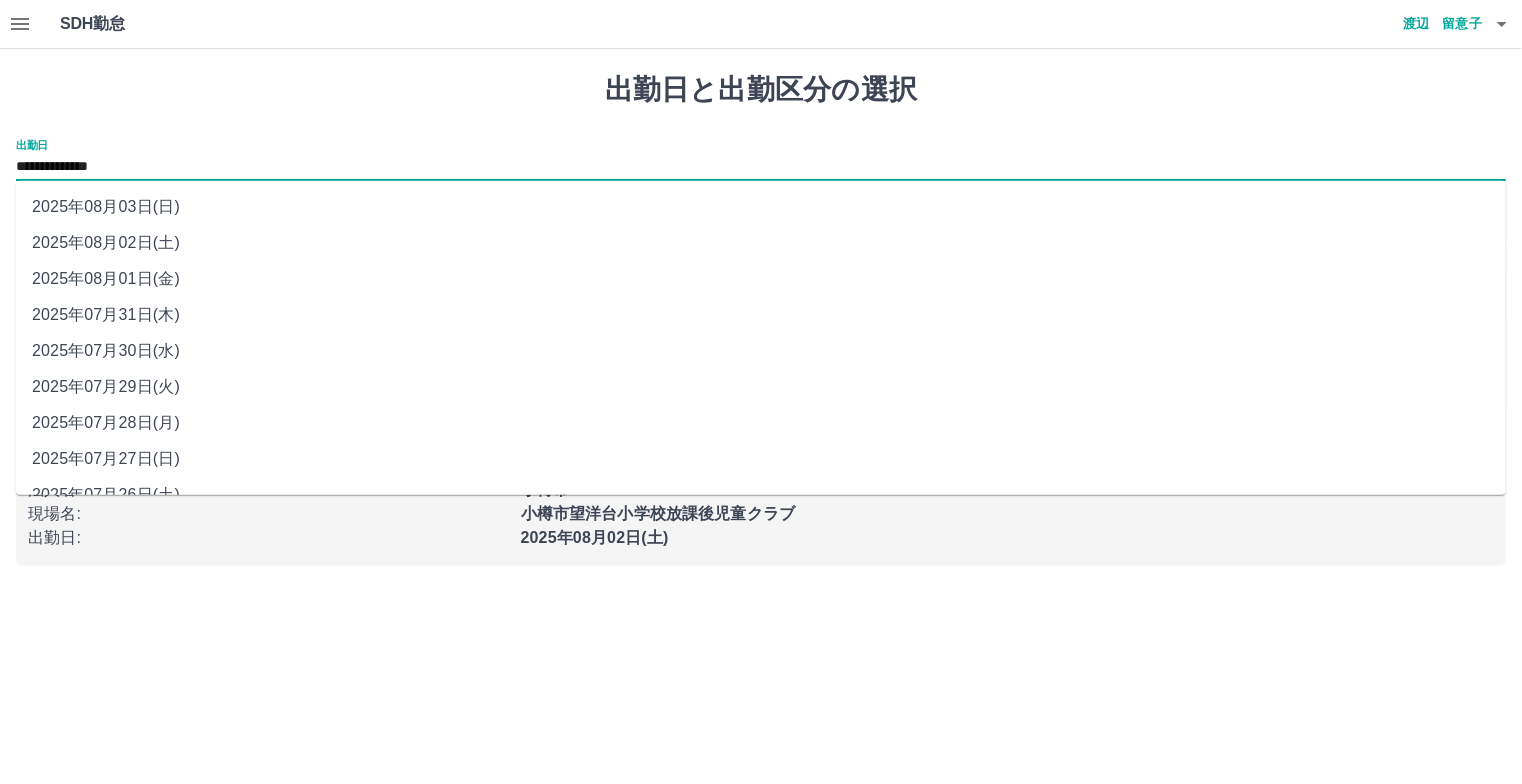 click on "**********" at bounding box center (761, 167) 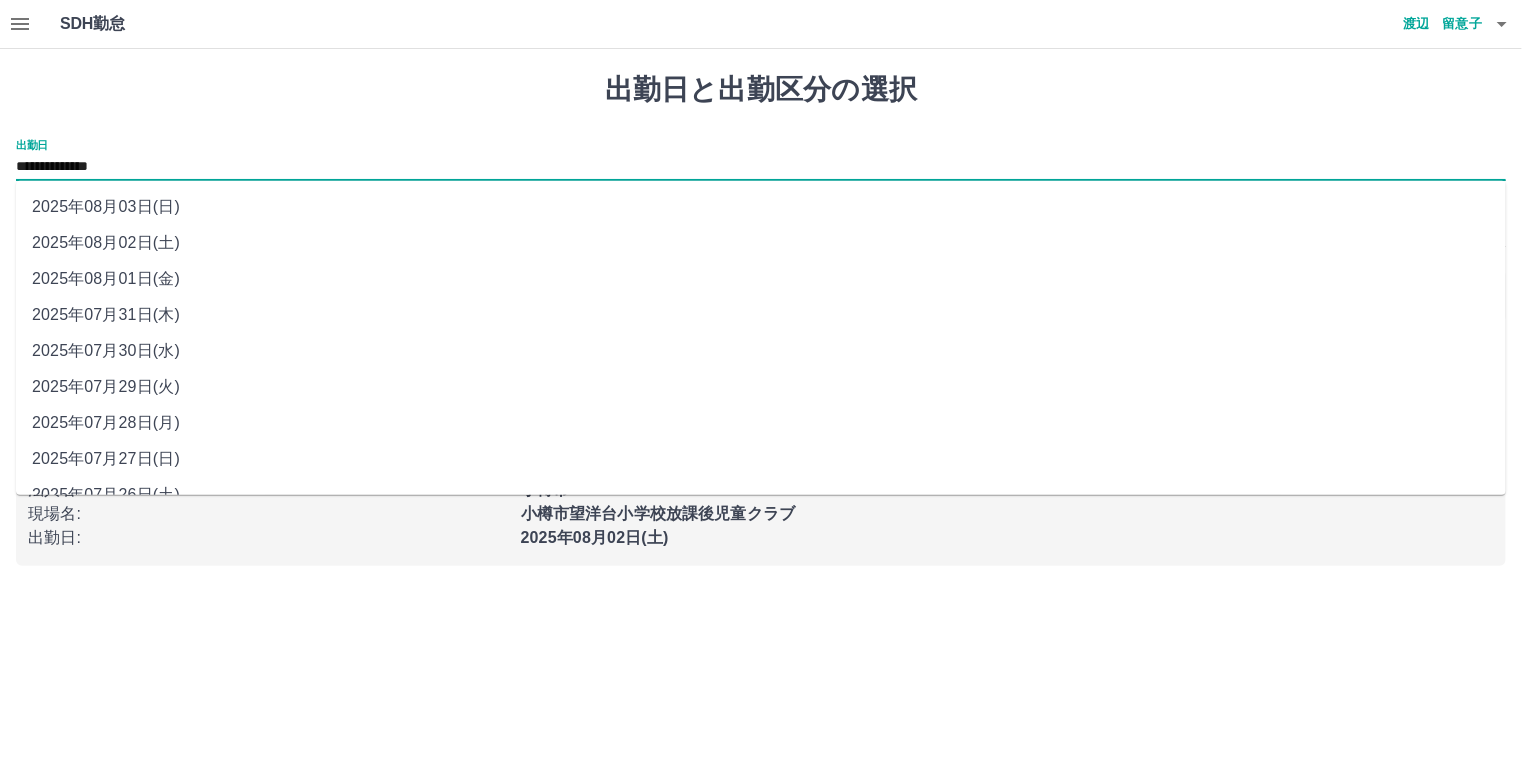click on "2025年08月03日(日)" at bounding box center [761, 207] 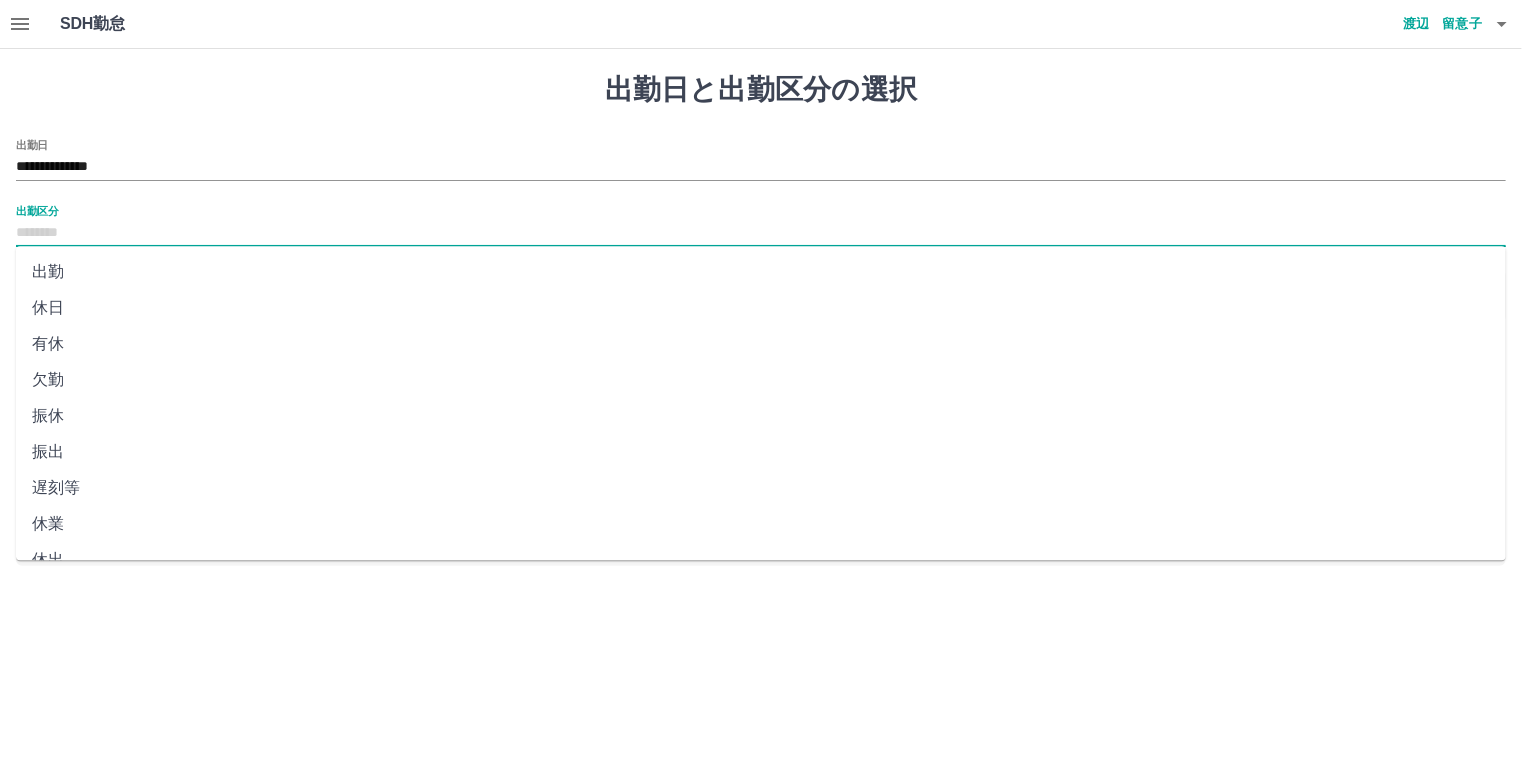 click on "出勤区分" at bounding box center [761, 233] 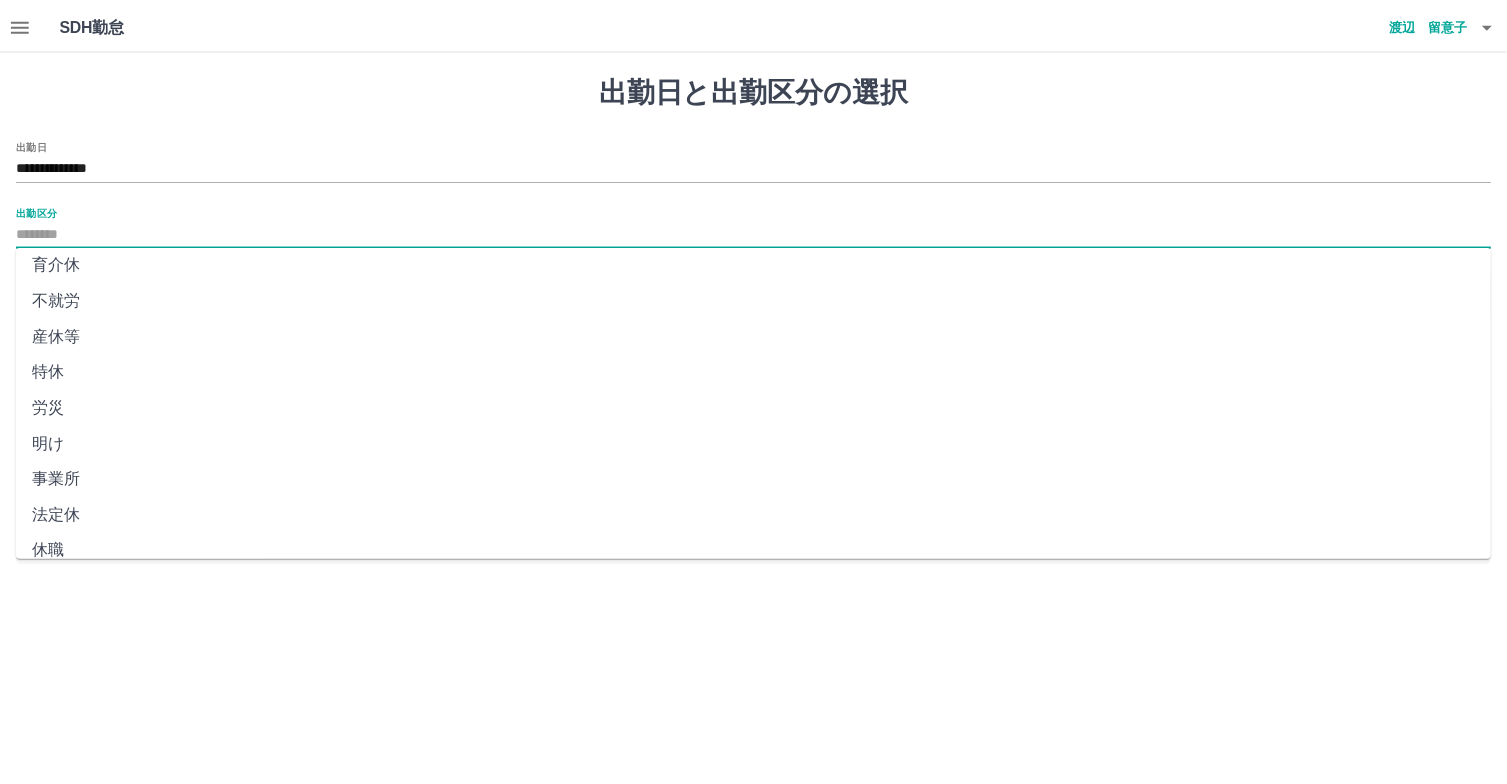 scroll, scrollTop: 350, scrollLeft: 0, axis: vertical 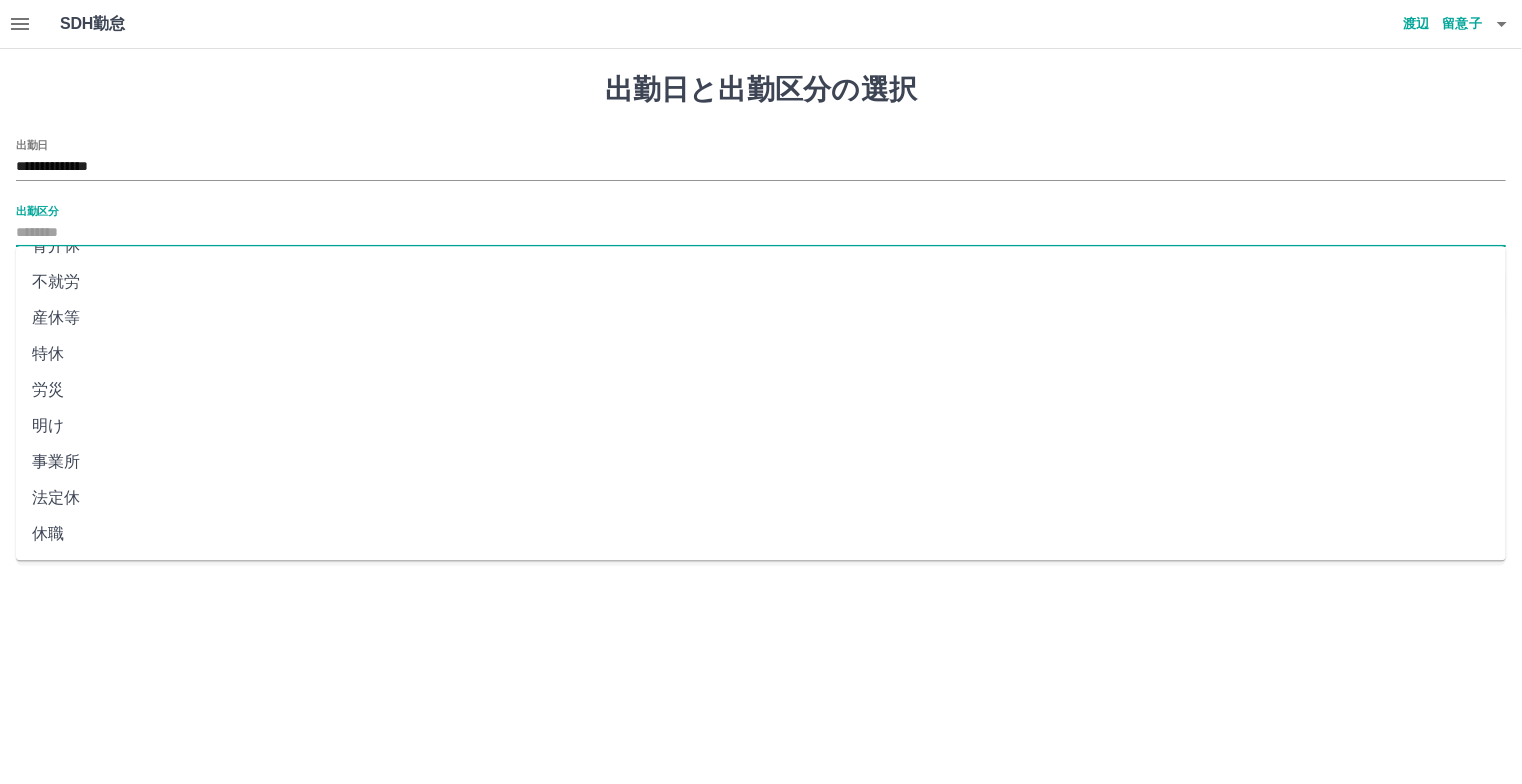 click on "法定休" at bounding box center (761, 498) 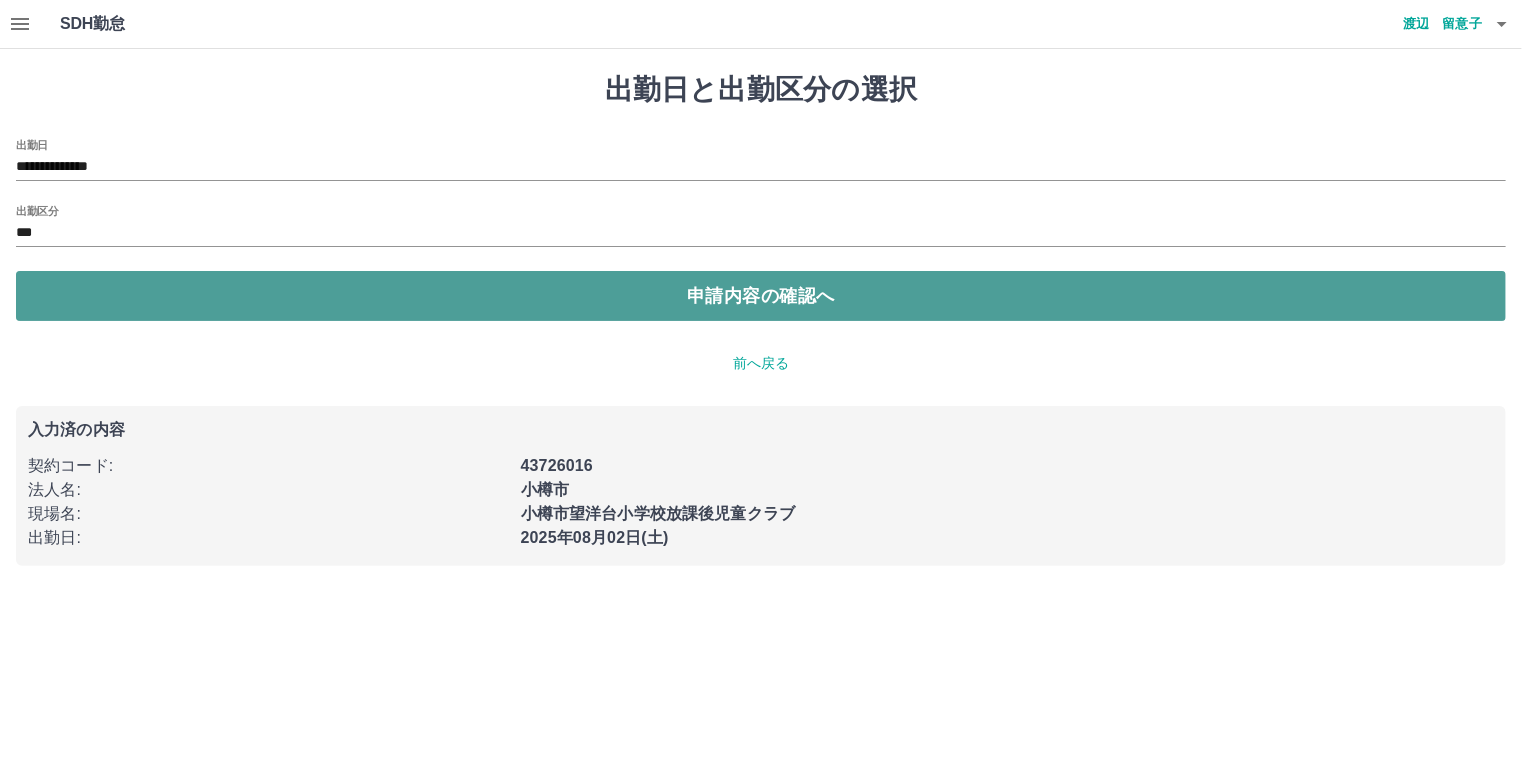 click on "申請内容の確認へ" at bounding box center [761, 296] 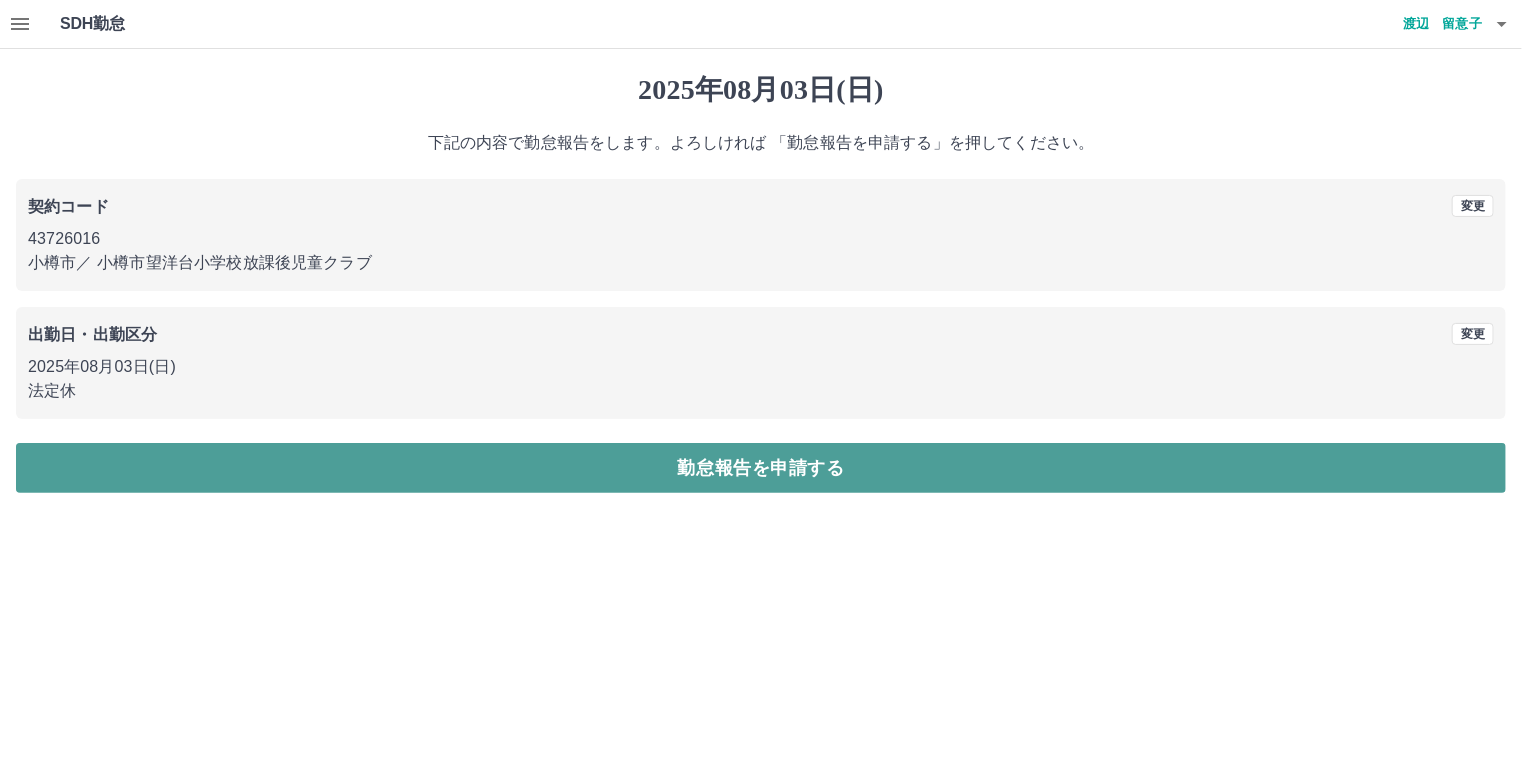 click on "勤怠報告を申請する" at bounding box center (761, 468) 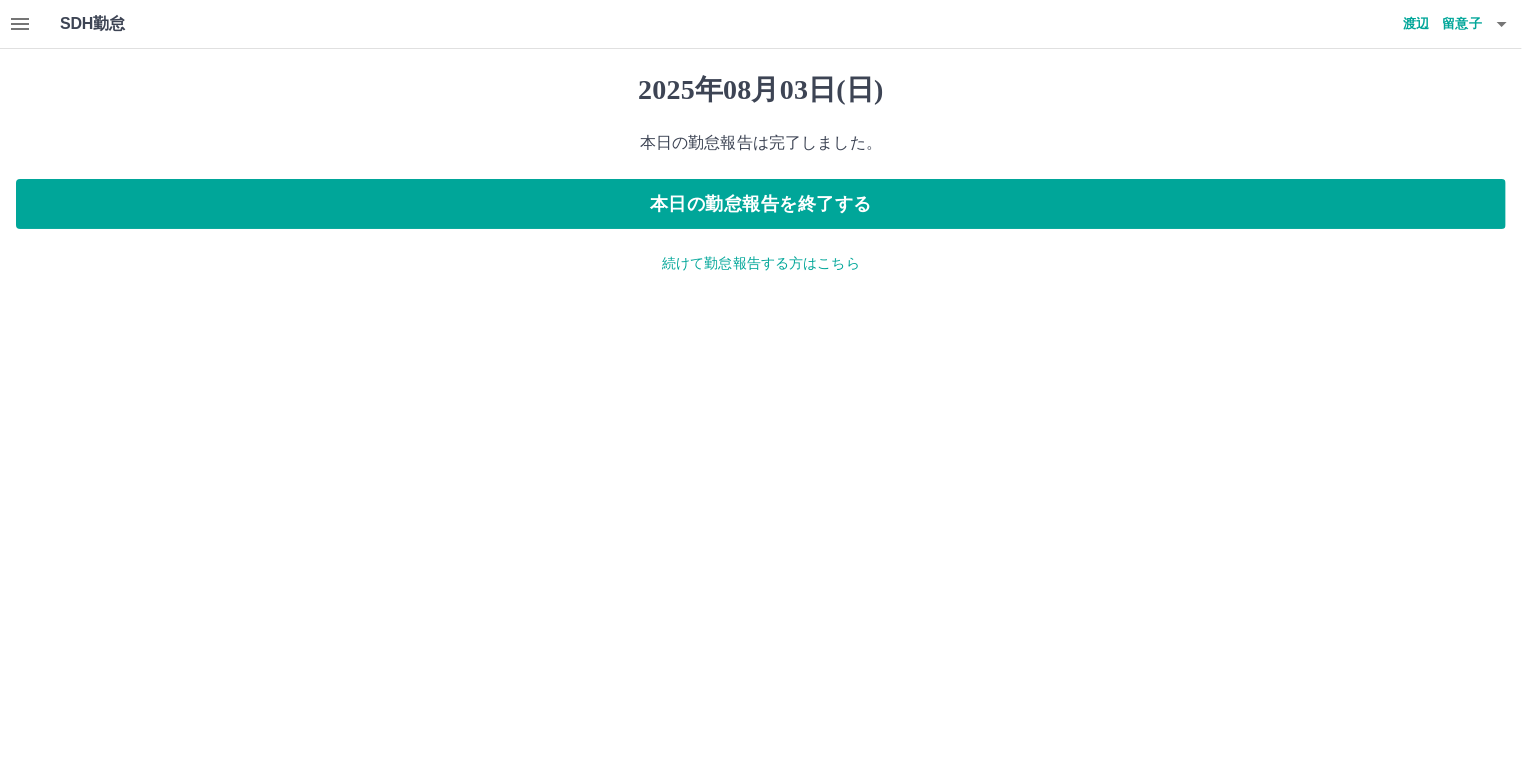 click 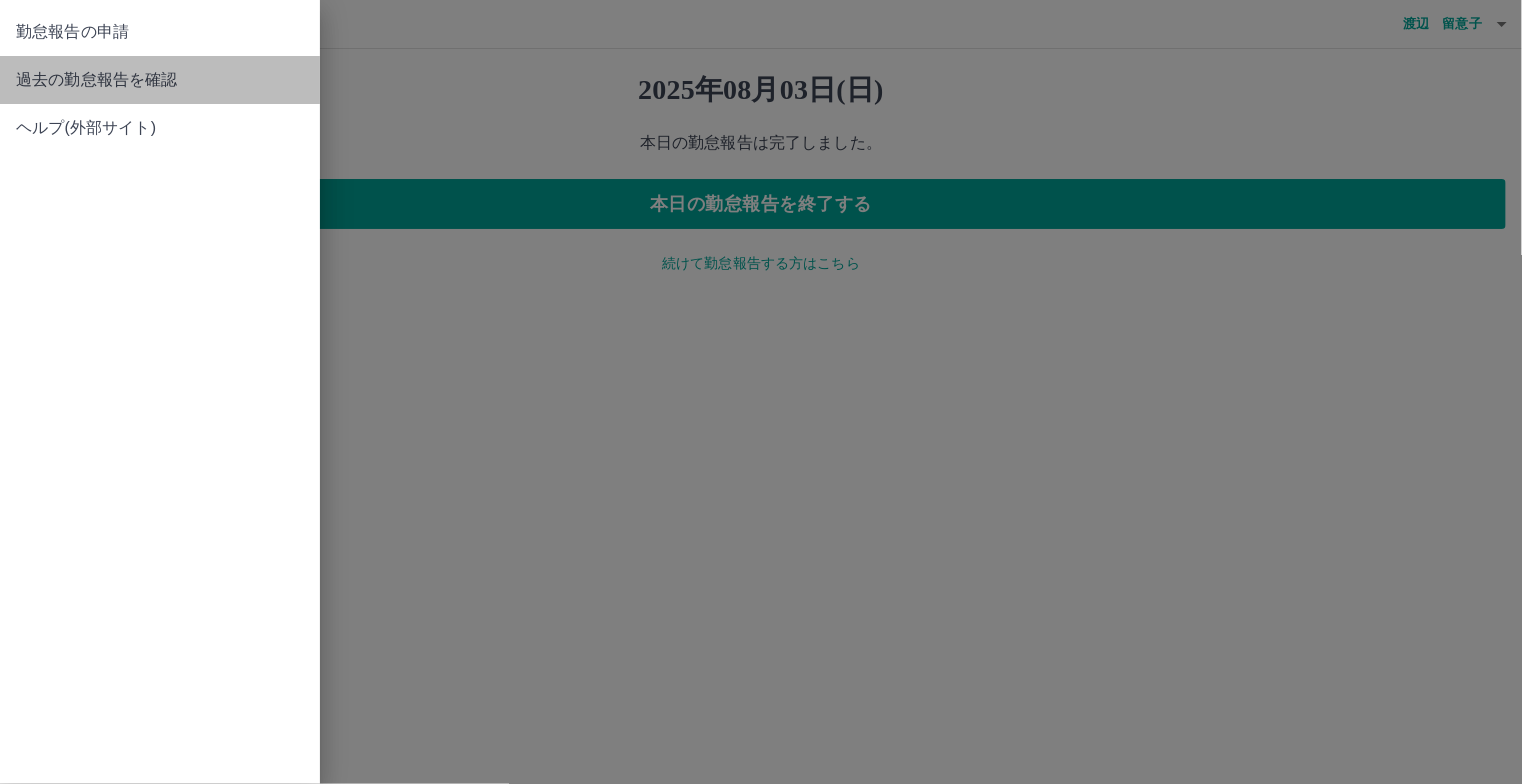 click on "過去の勤怠報告を確認" at bounding box center [160, 80] 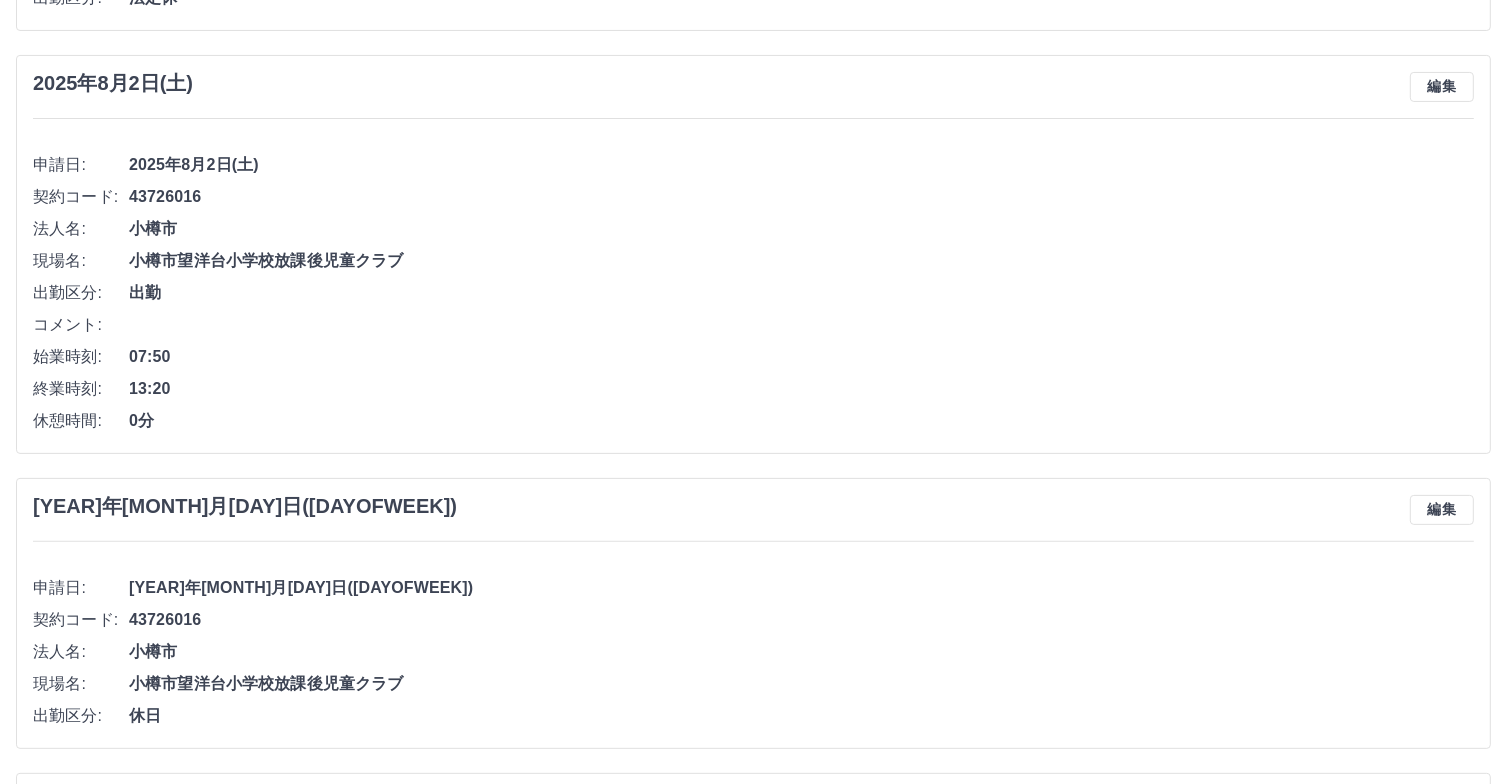 scroll, scrollTop: 400, scrollLeft: 0, axis: vertical 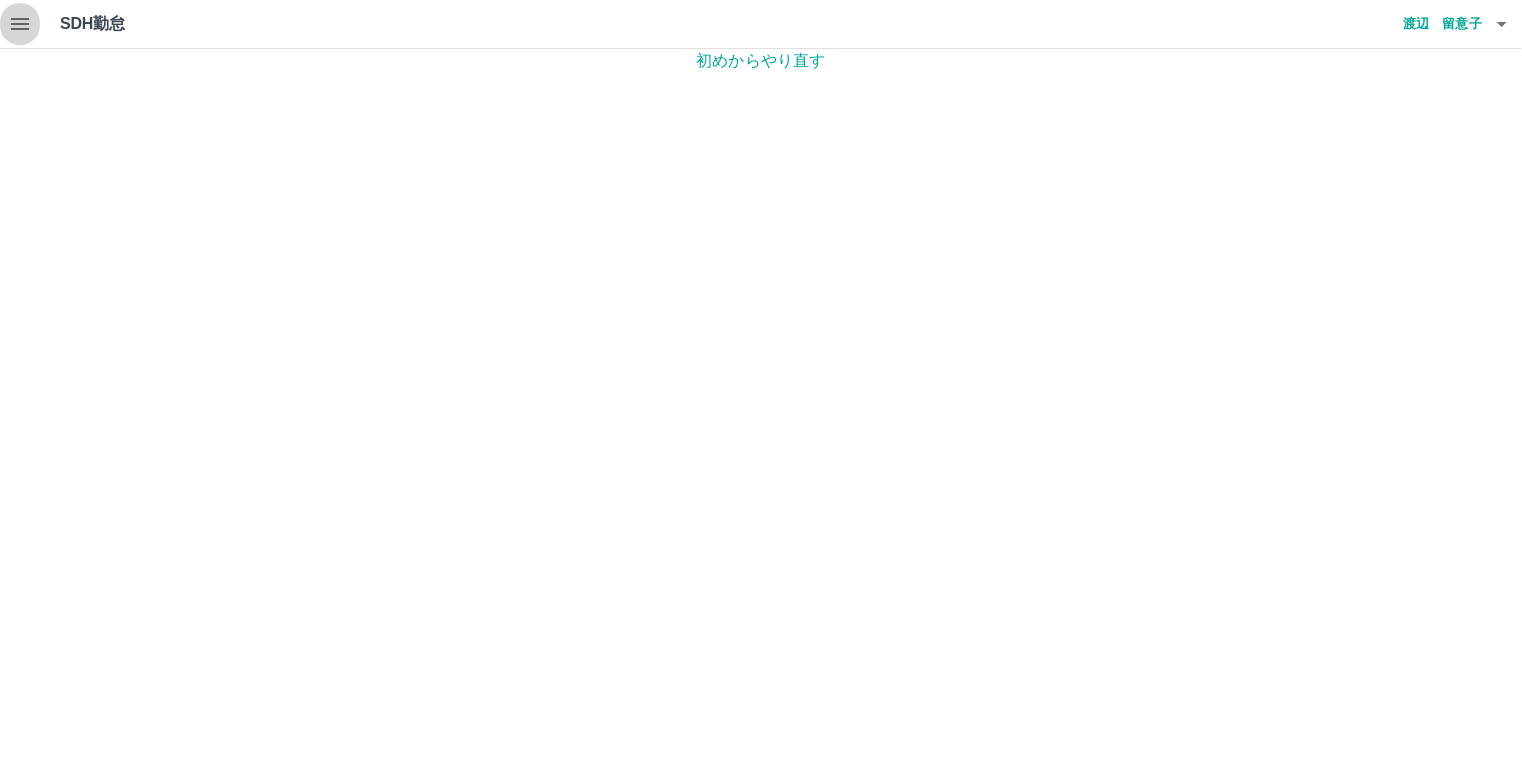 click 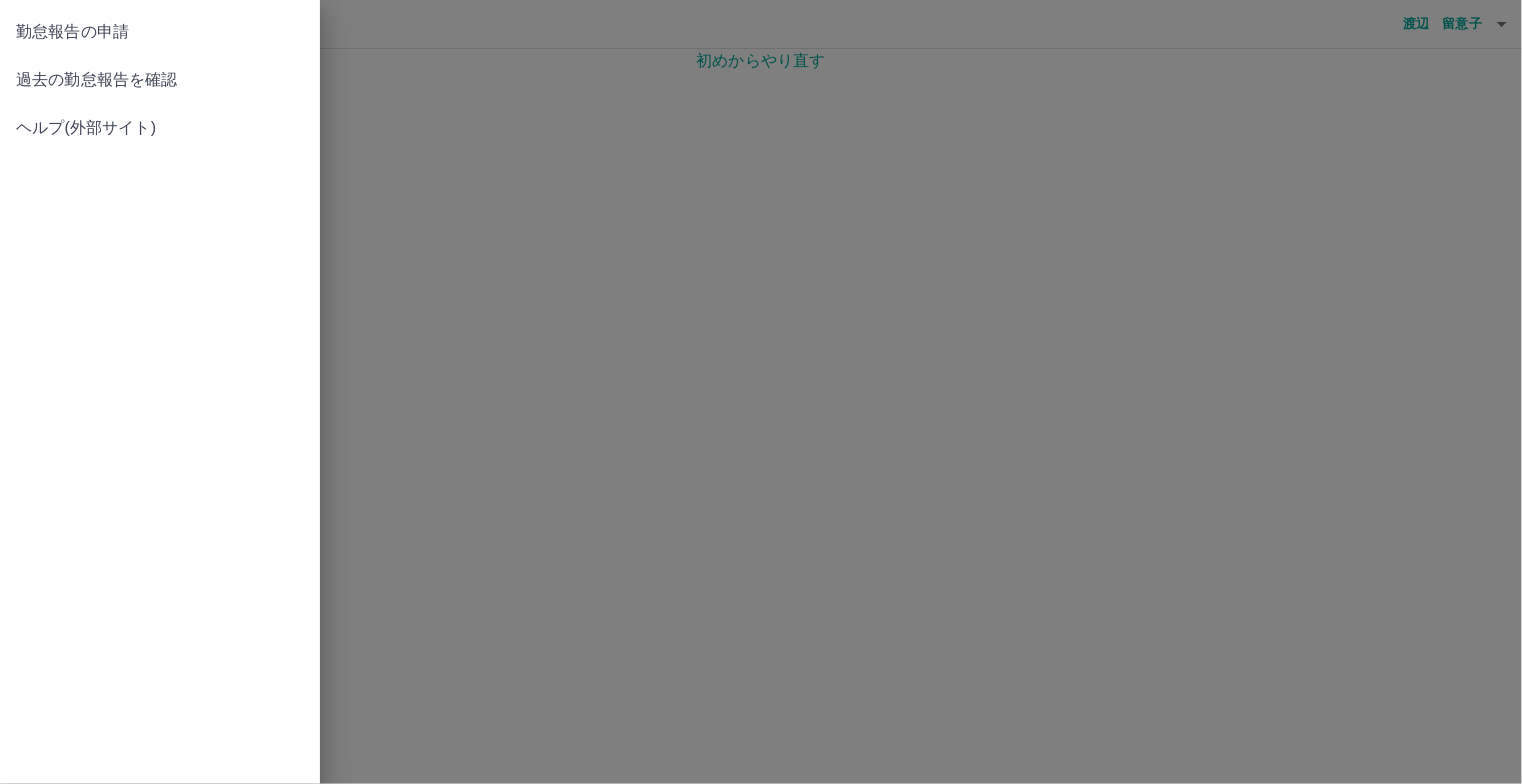 click on "過去の勤怠報告を確認" at bounding box center (160, 80) 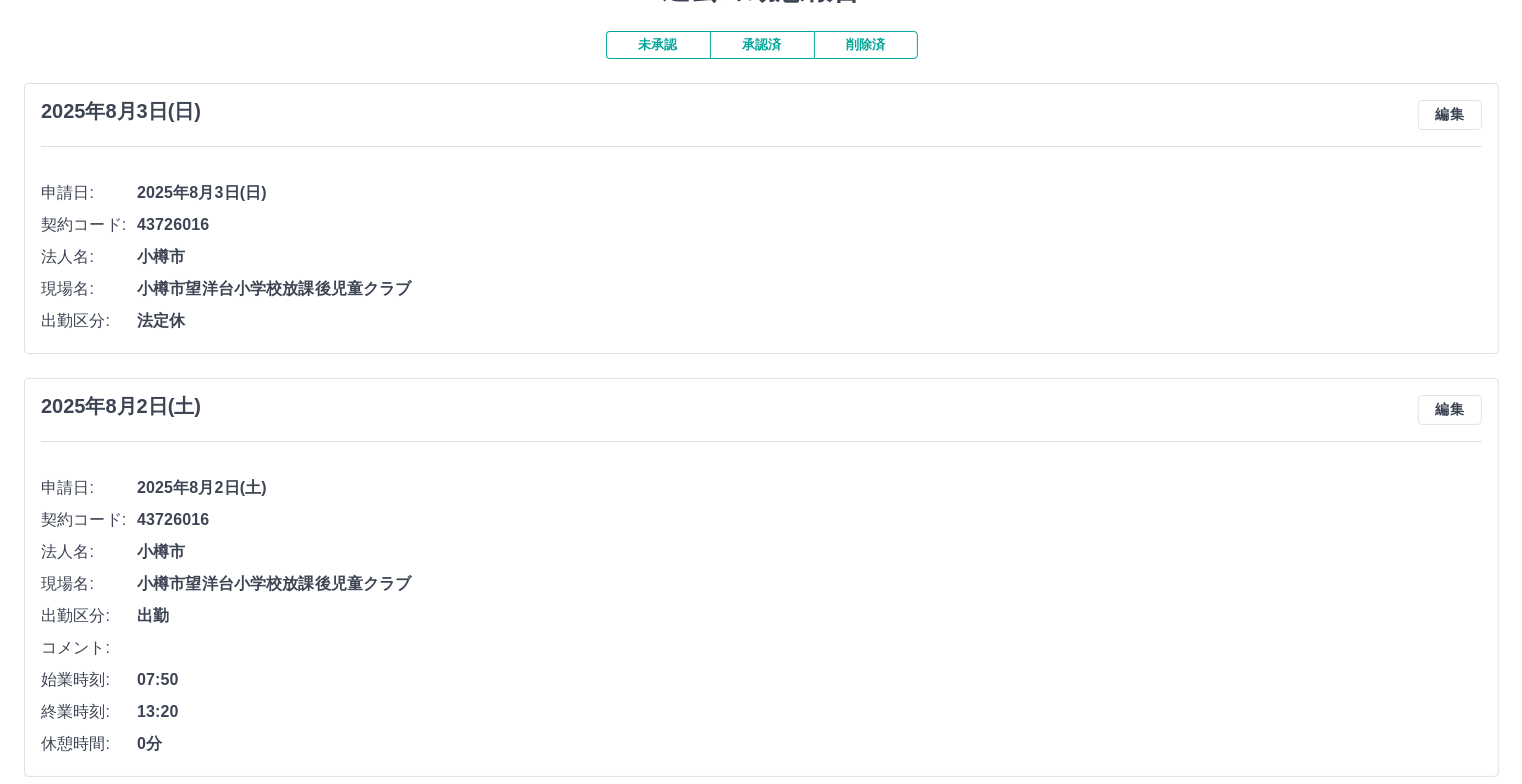 scroll, scrollTop: 0, scrollLeft: 0, axis: both 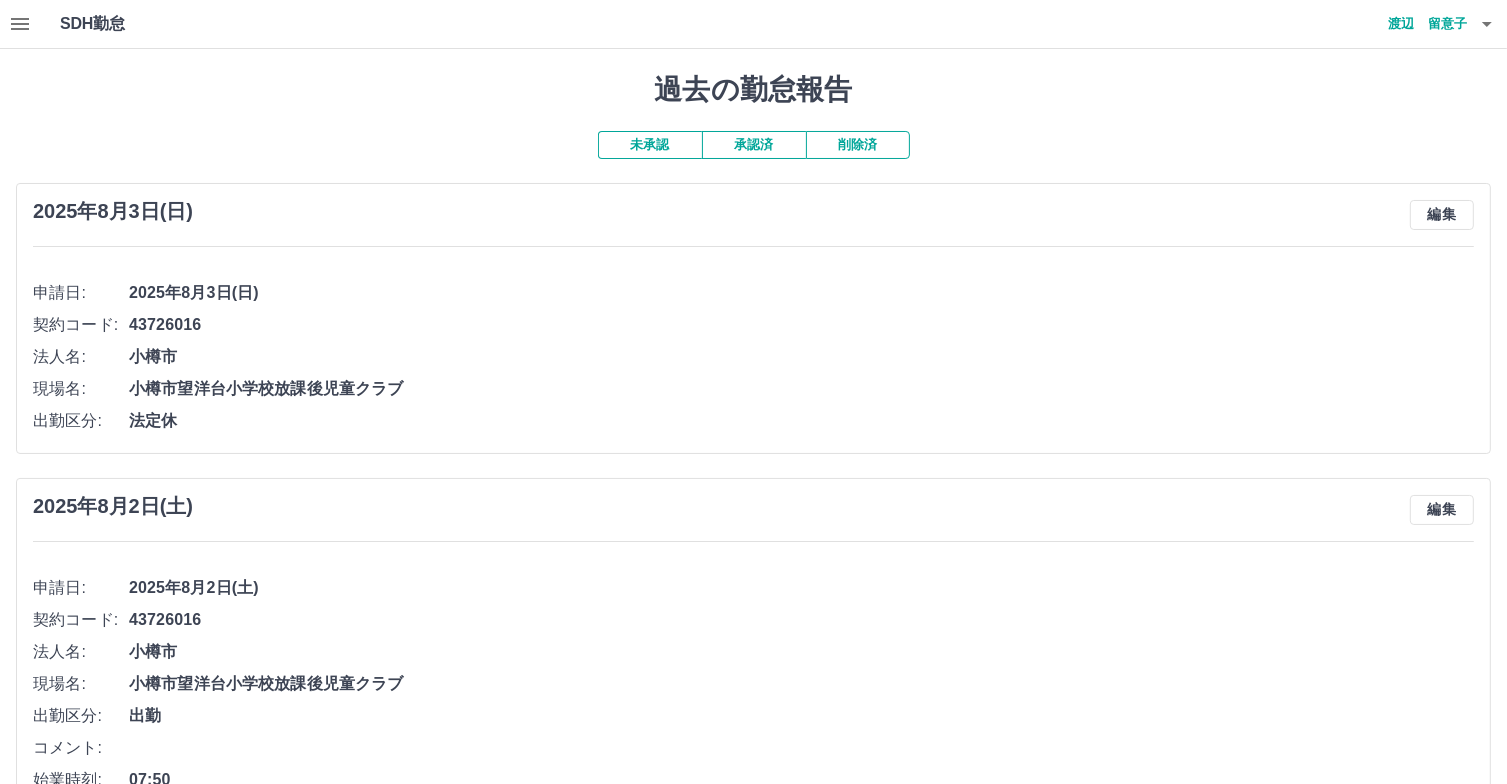 click 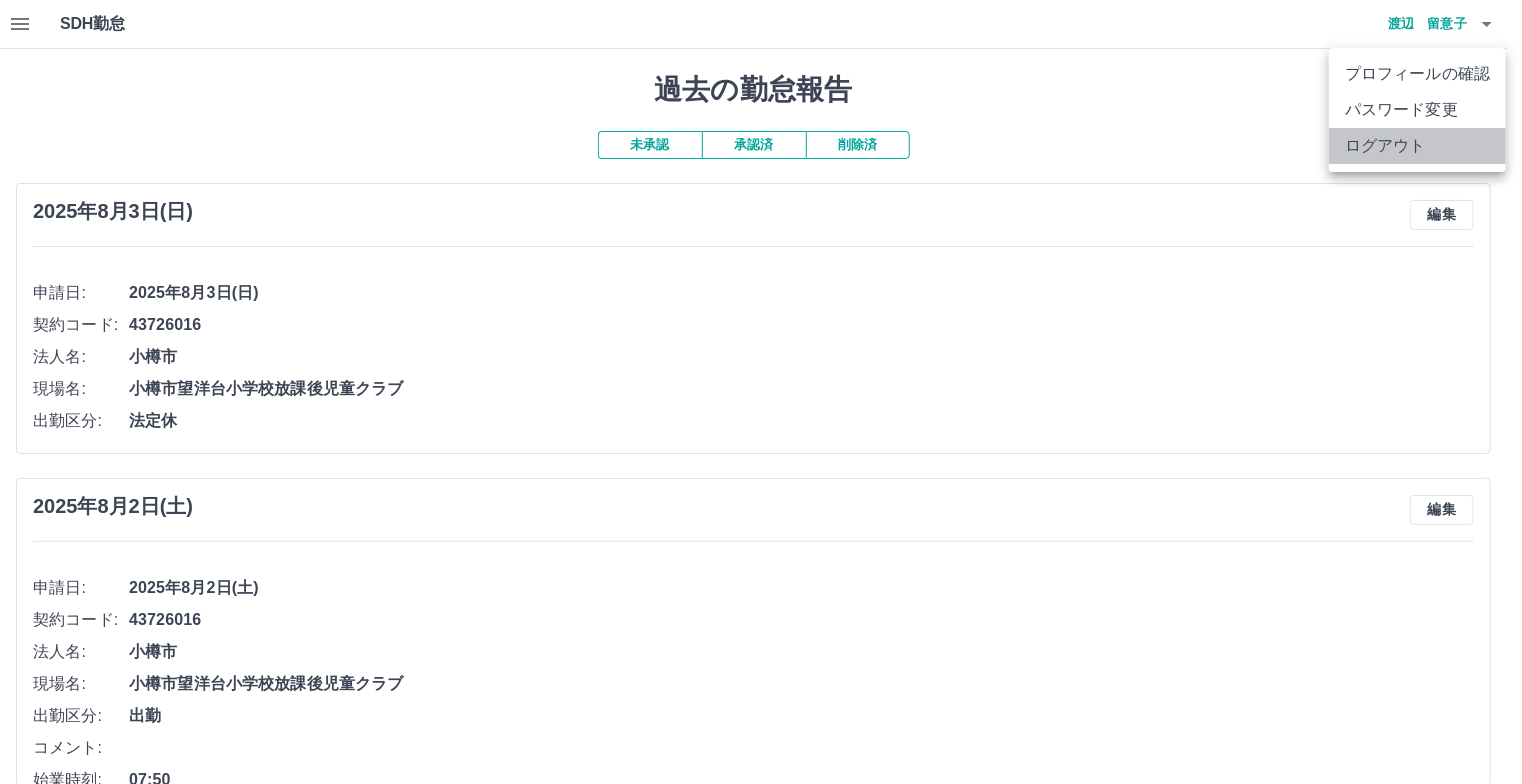 click on "ログアウト" at bounding box center (1417, 146) 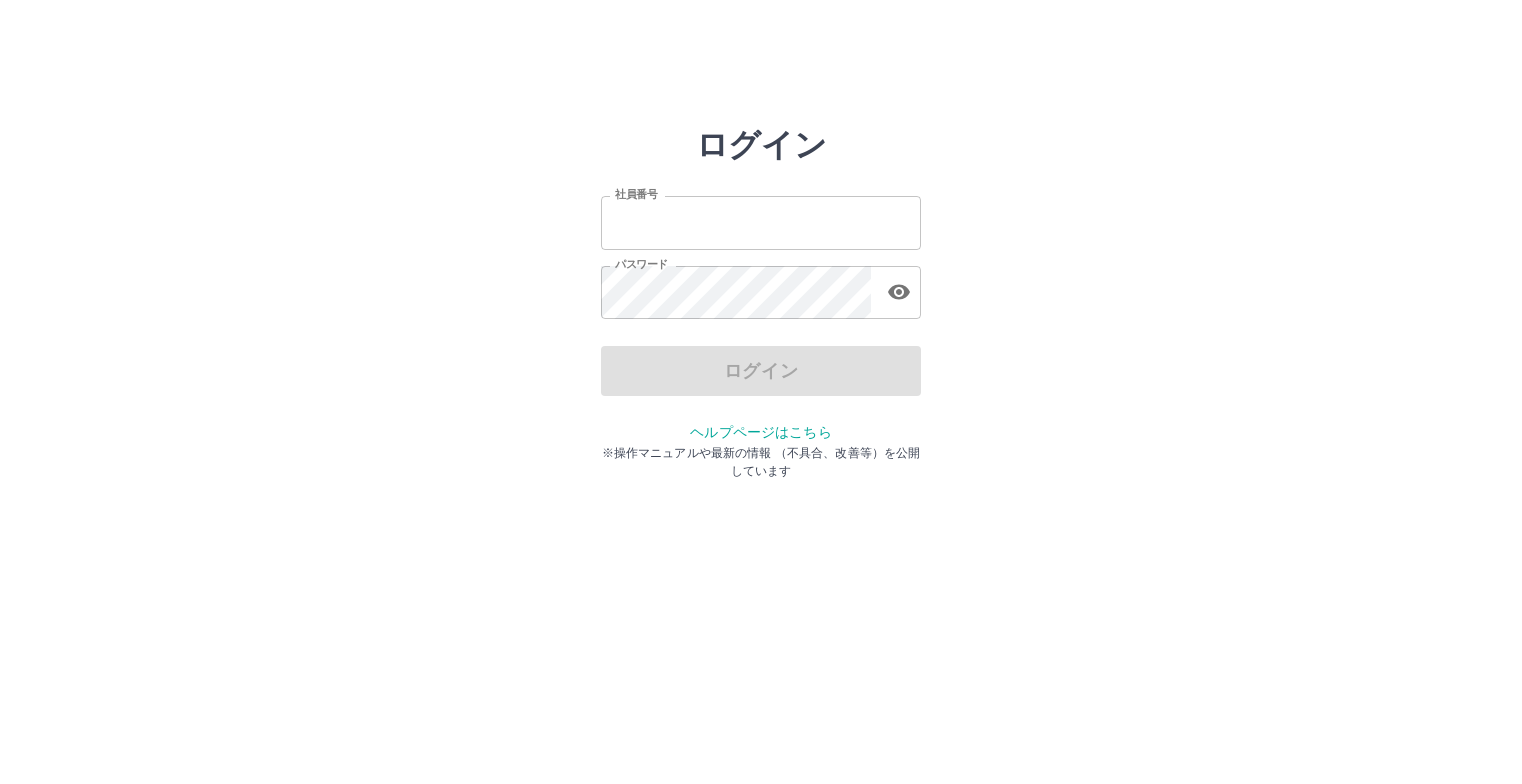 scroll, scrollTop: 0, scrollLeft: 0, axis: both 